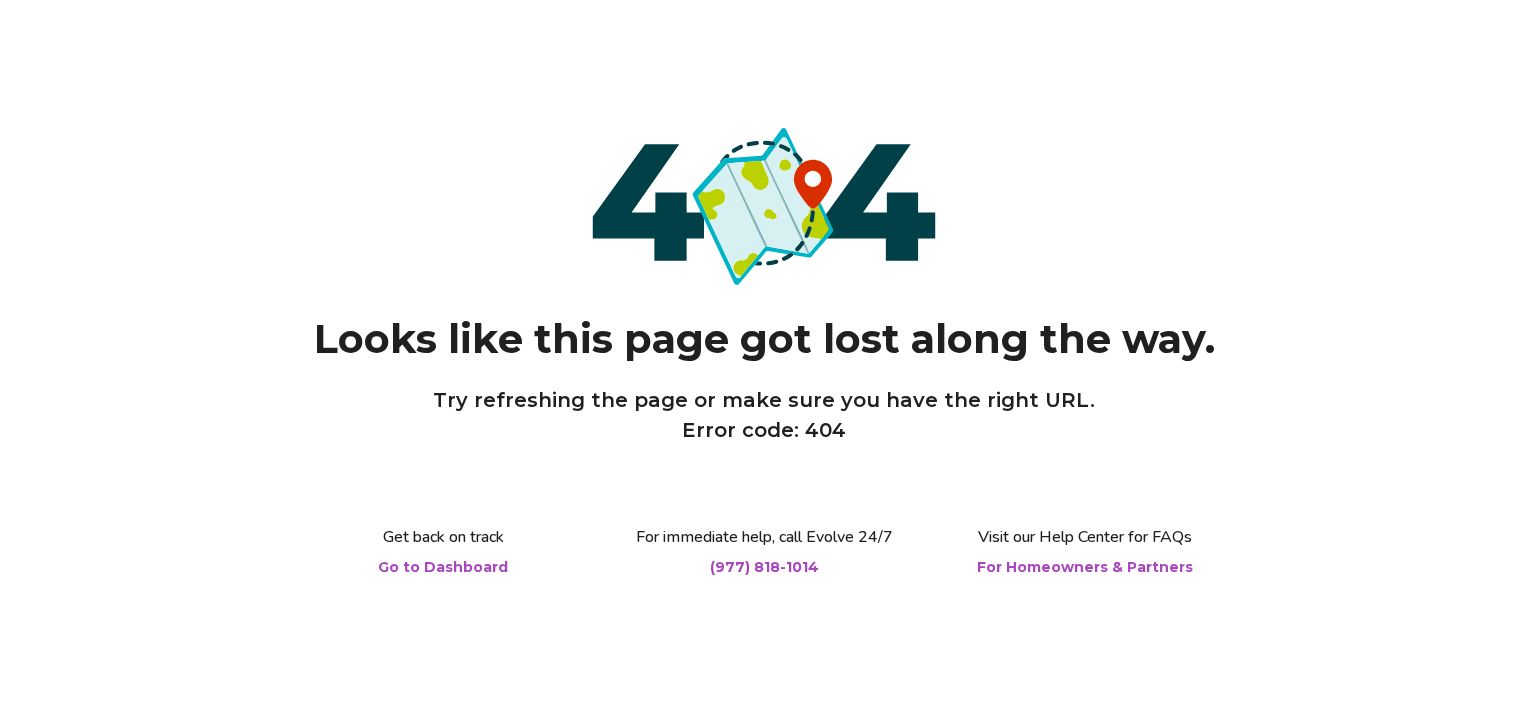 scroll, scrollTop: 0, scrollLeft: 0, axis: both 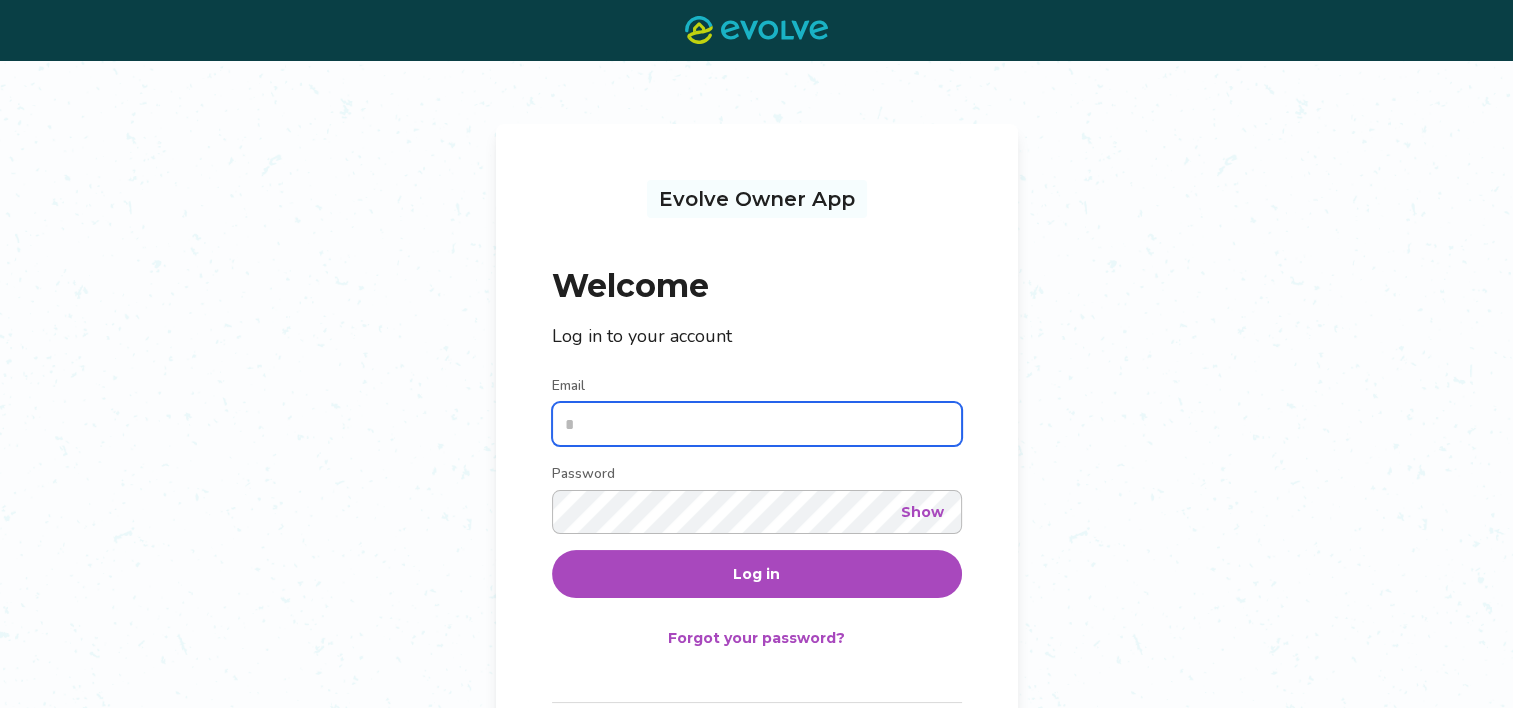 type on "**********" 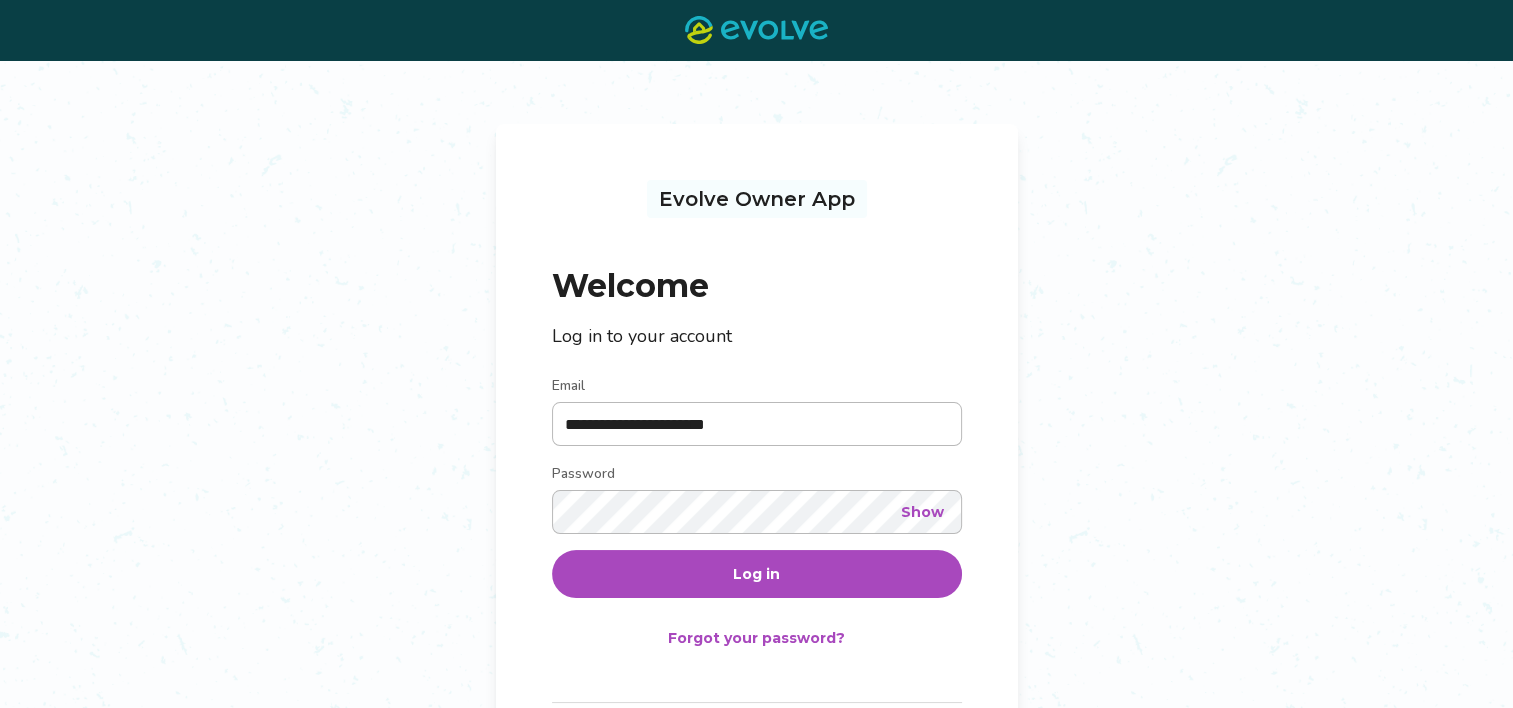 click on "Log in" at bounding box center [756, 574] 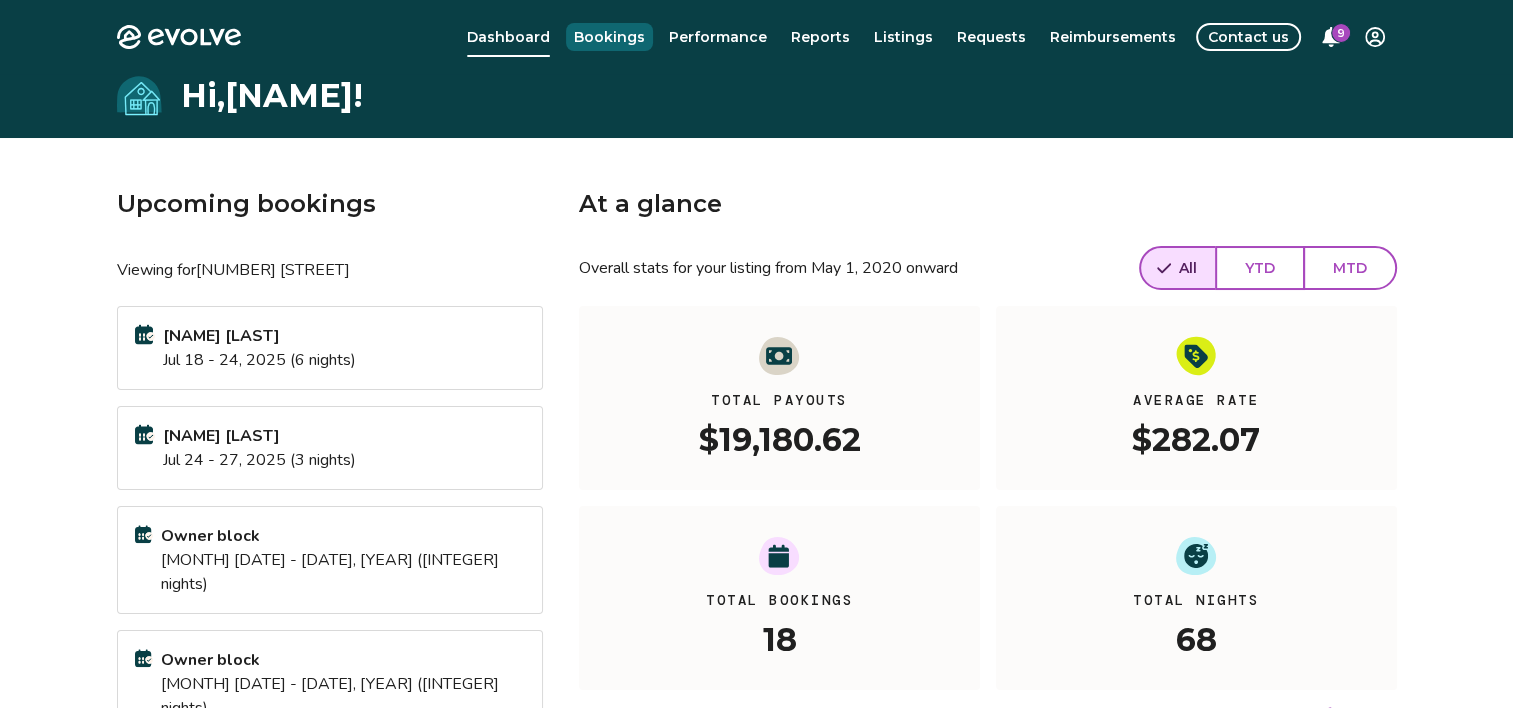 click on "Bookings" at bounding box center (609, 37) 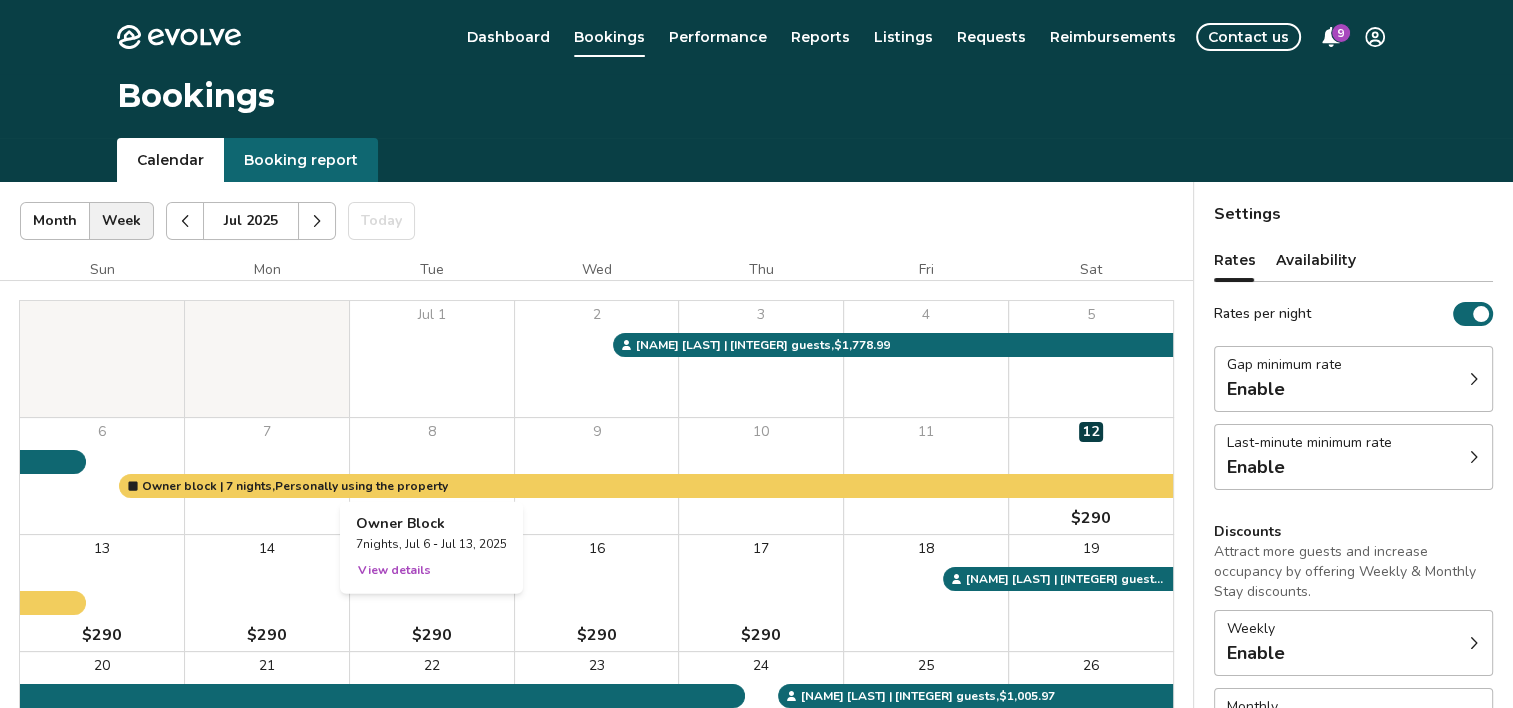 click at bounding box center [432, 476] 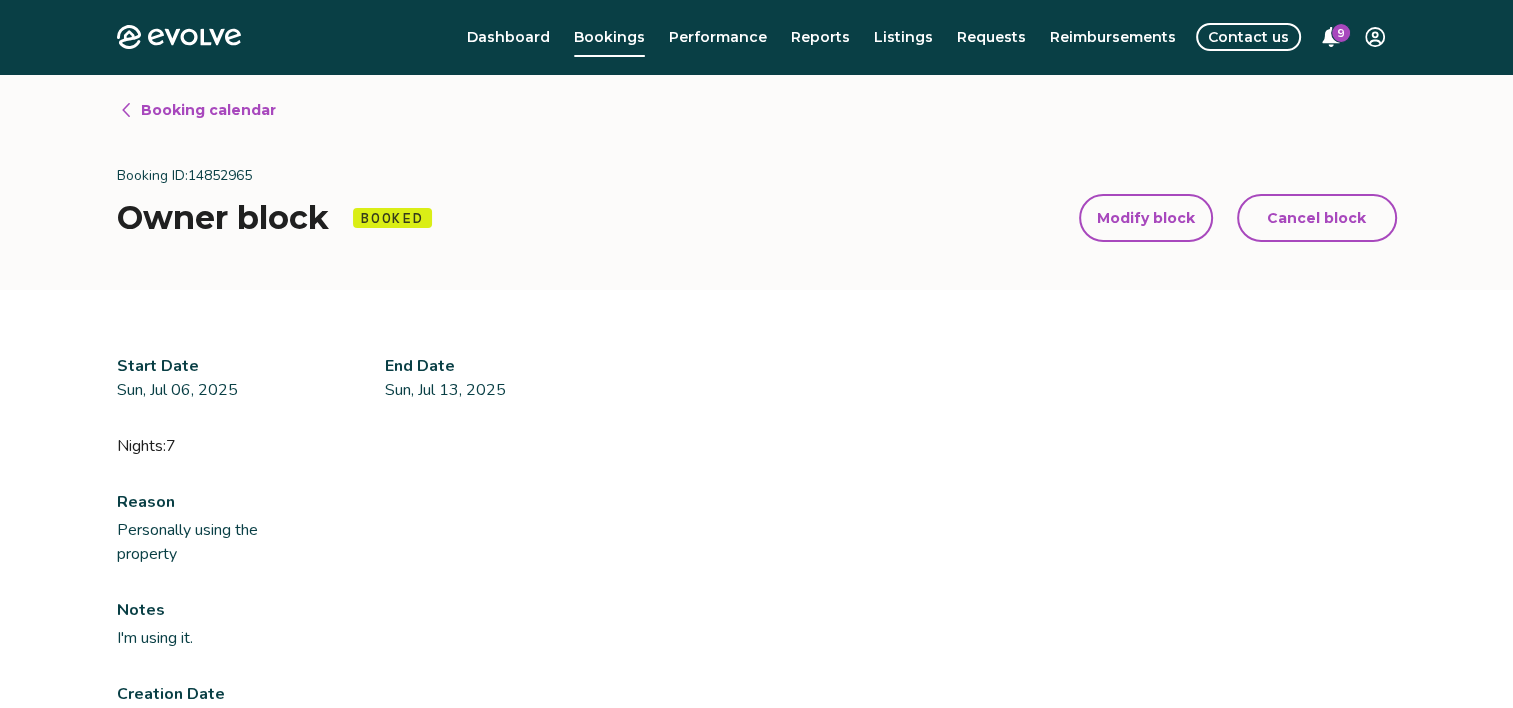 click on "Modify block" at bounding box center [1146, 218] 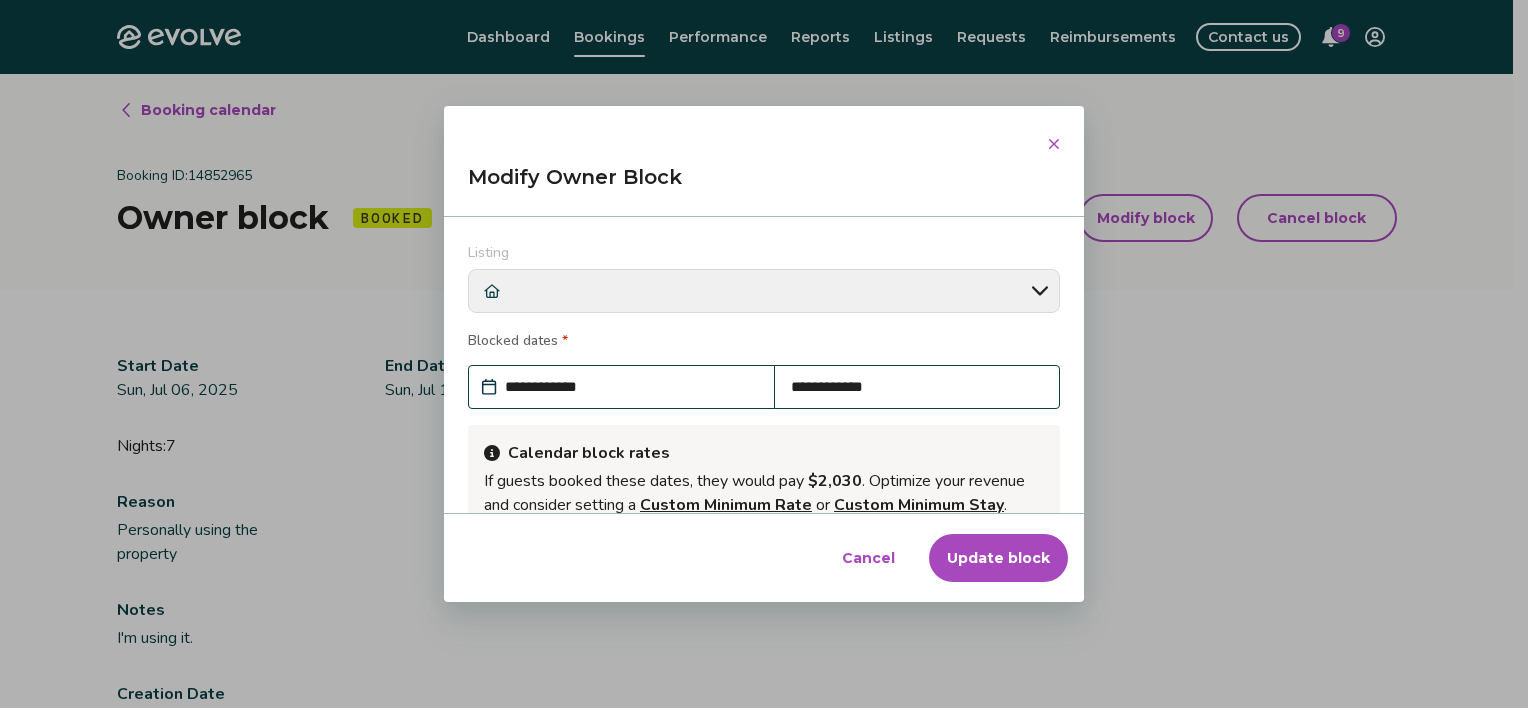 scroll, scrollTop: 265, scrollLeft: 0, axis: vertical 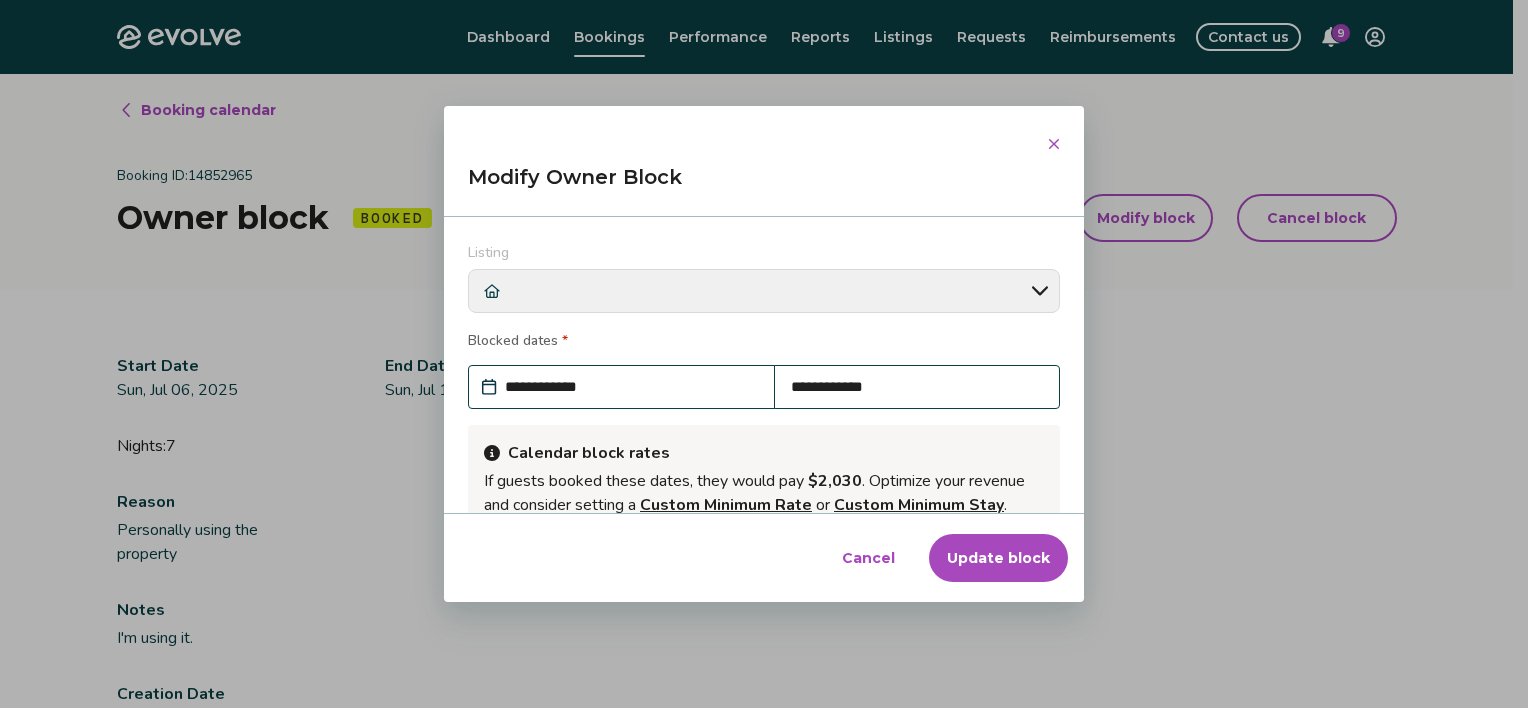 click on "**********" at bounding box center [917, 387] 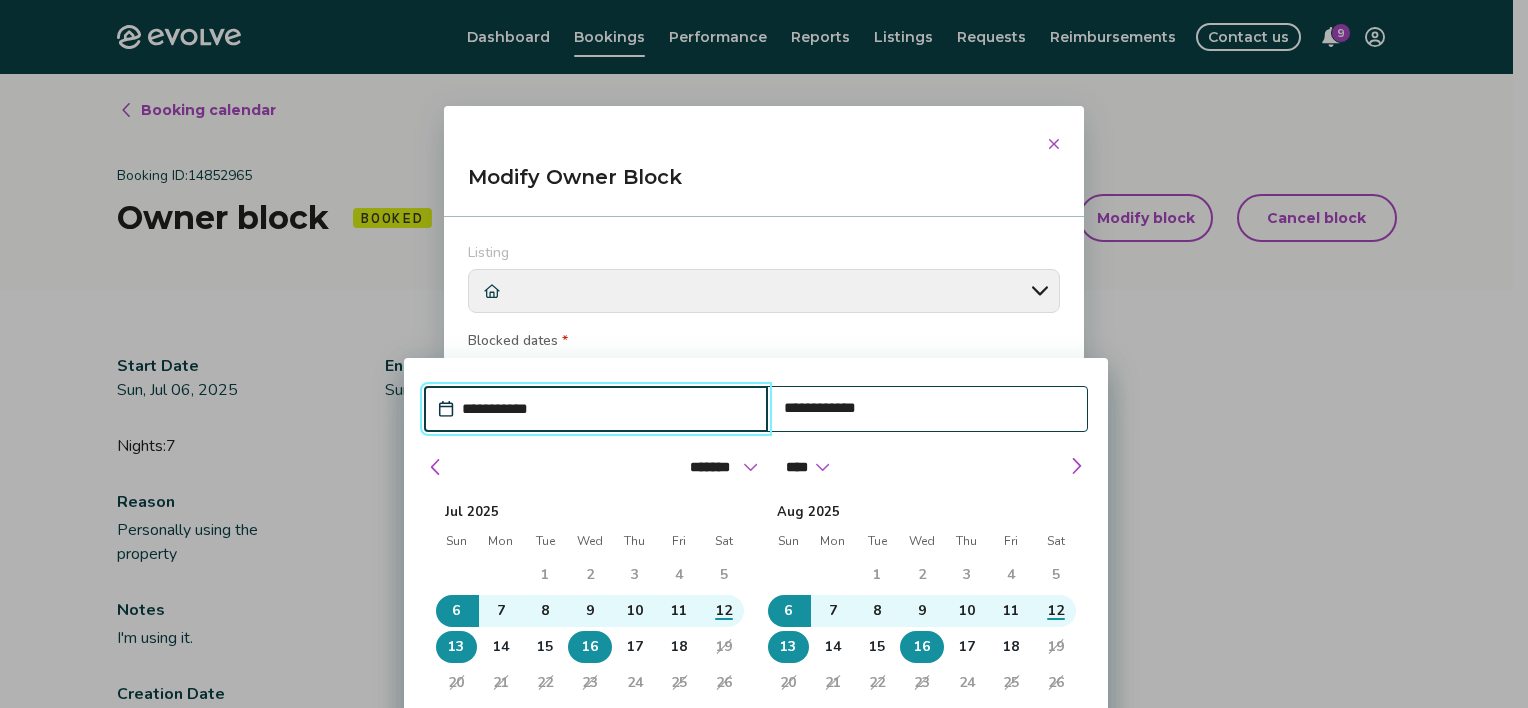 click on "16" at bounding box center (590, 647) 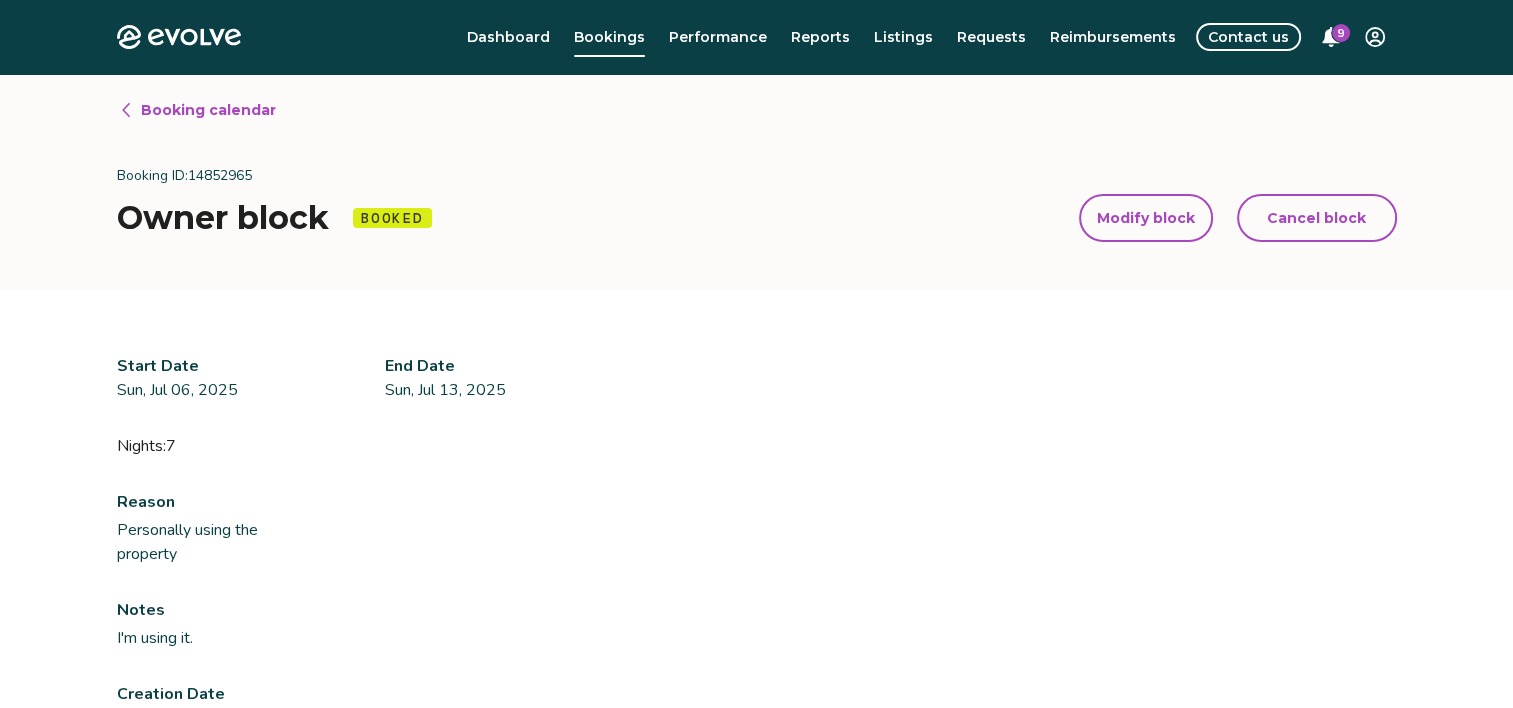 click on "Modify block" at bounding box center [1146, 218] 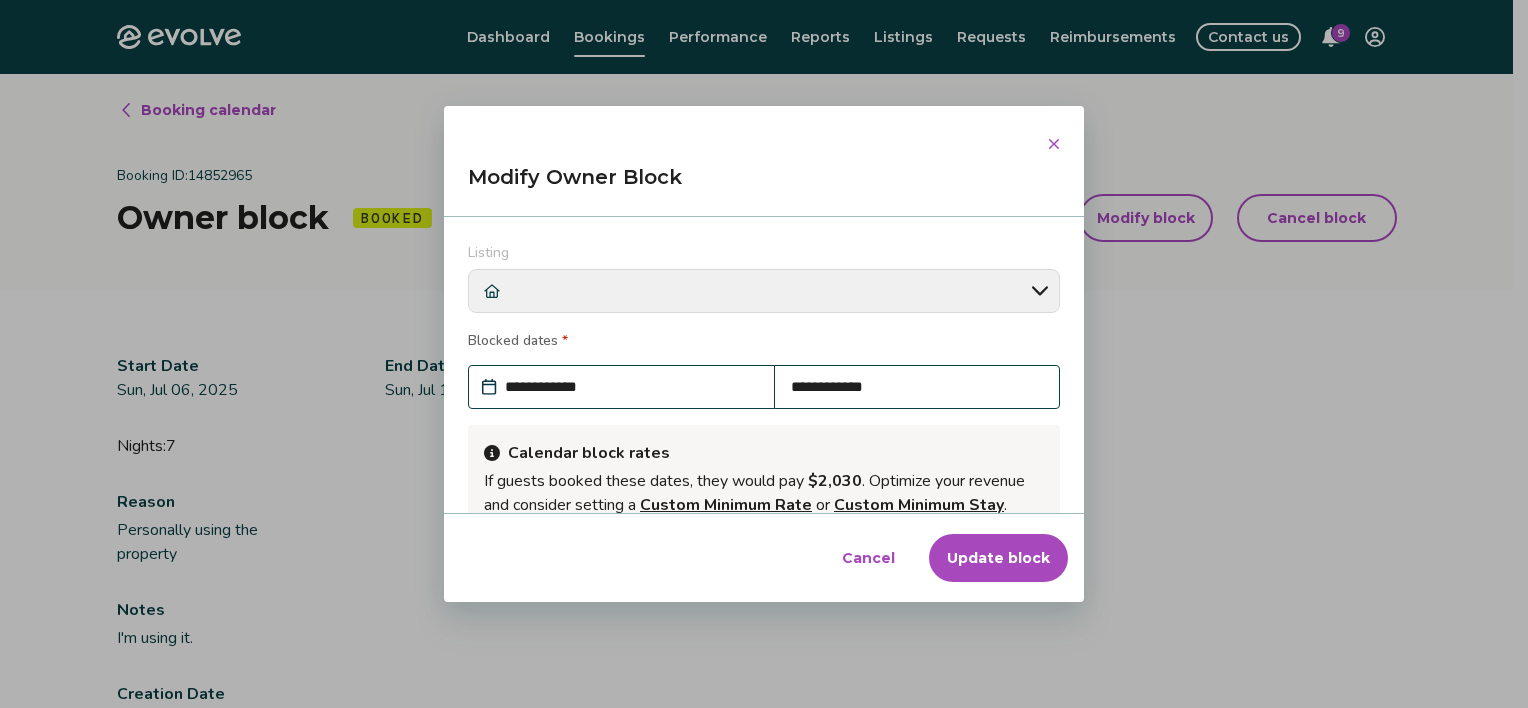 scroll, scrollTop: 265, scrollLeft: 0, axis: vertical 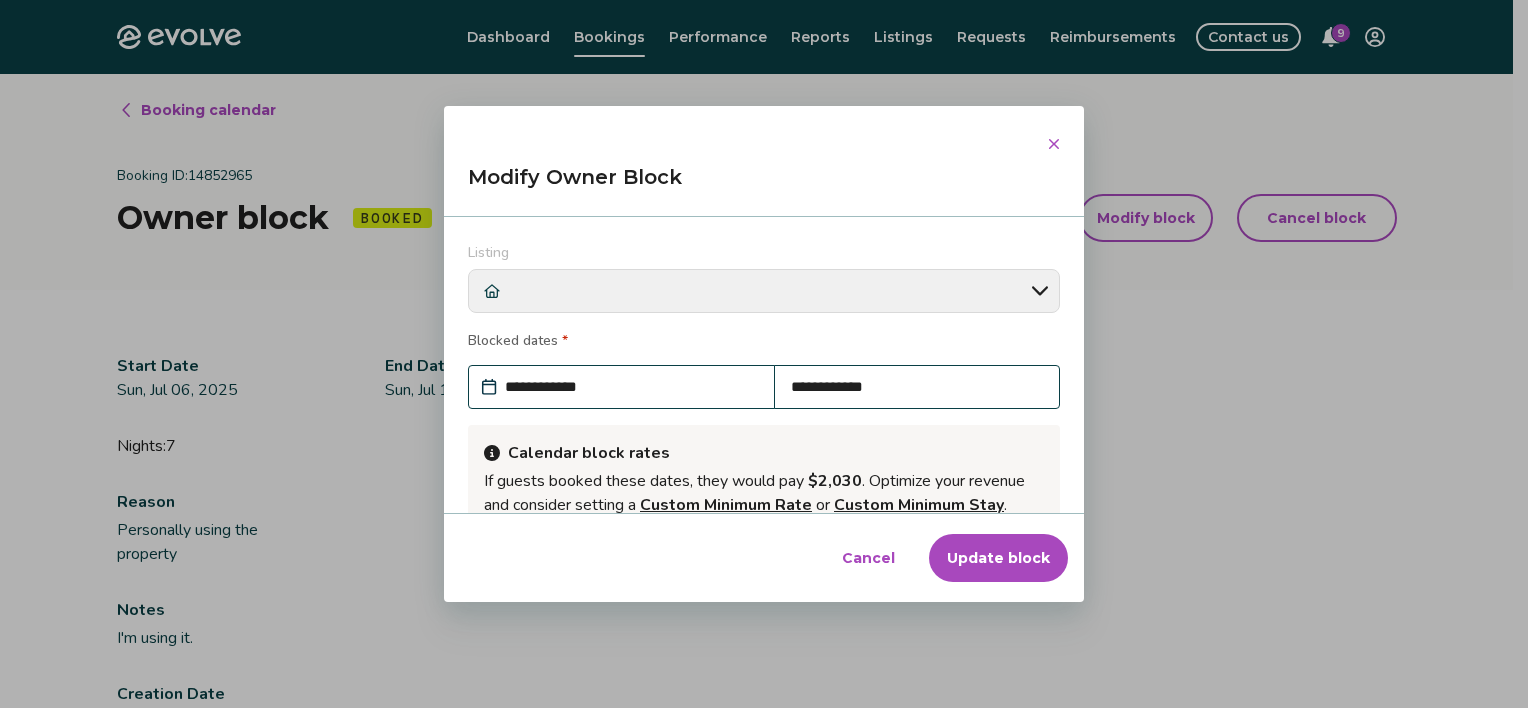 click on "**********" at bounding box center [917, 387] 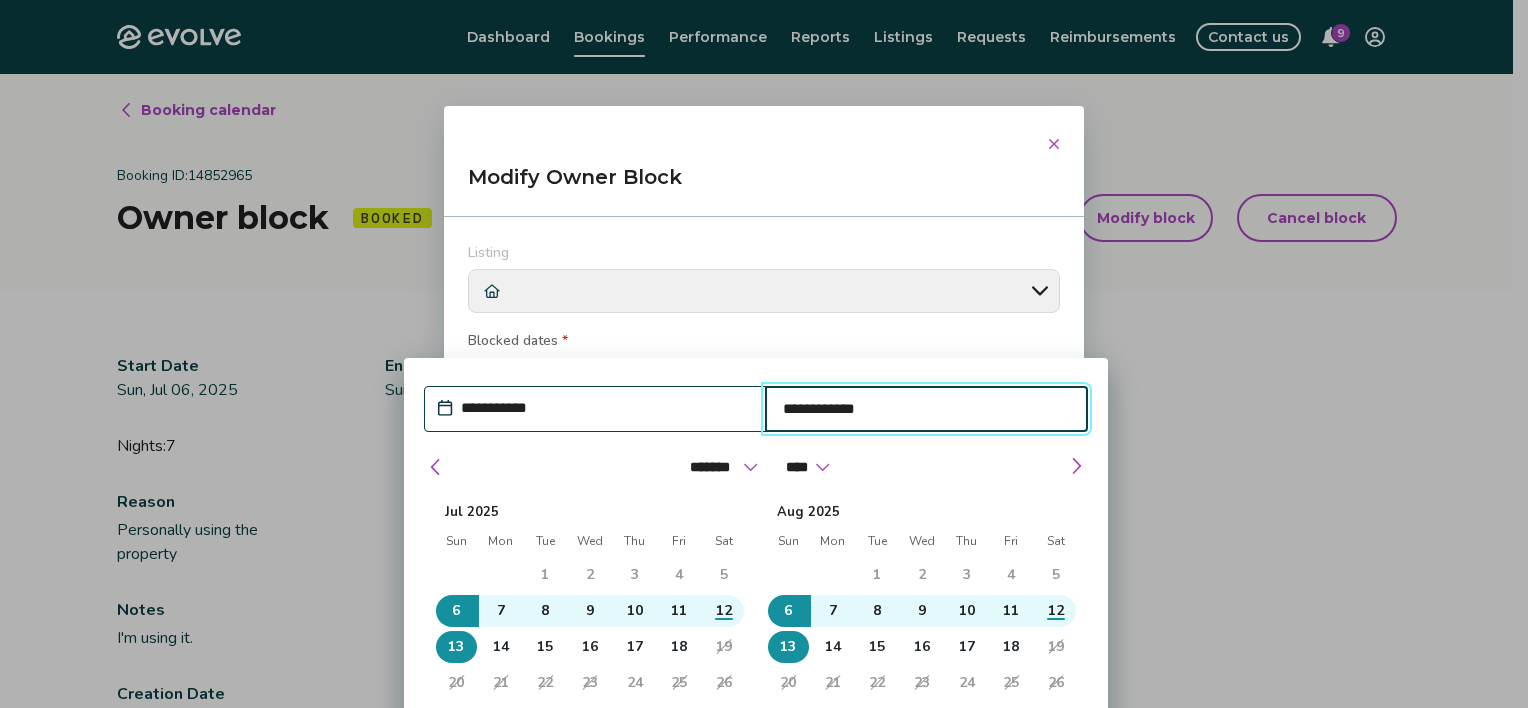 click on "**********" at bounding box center [927, 409] 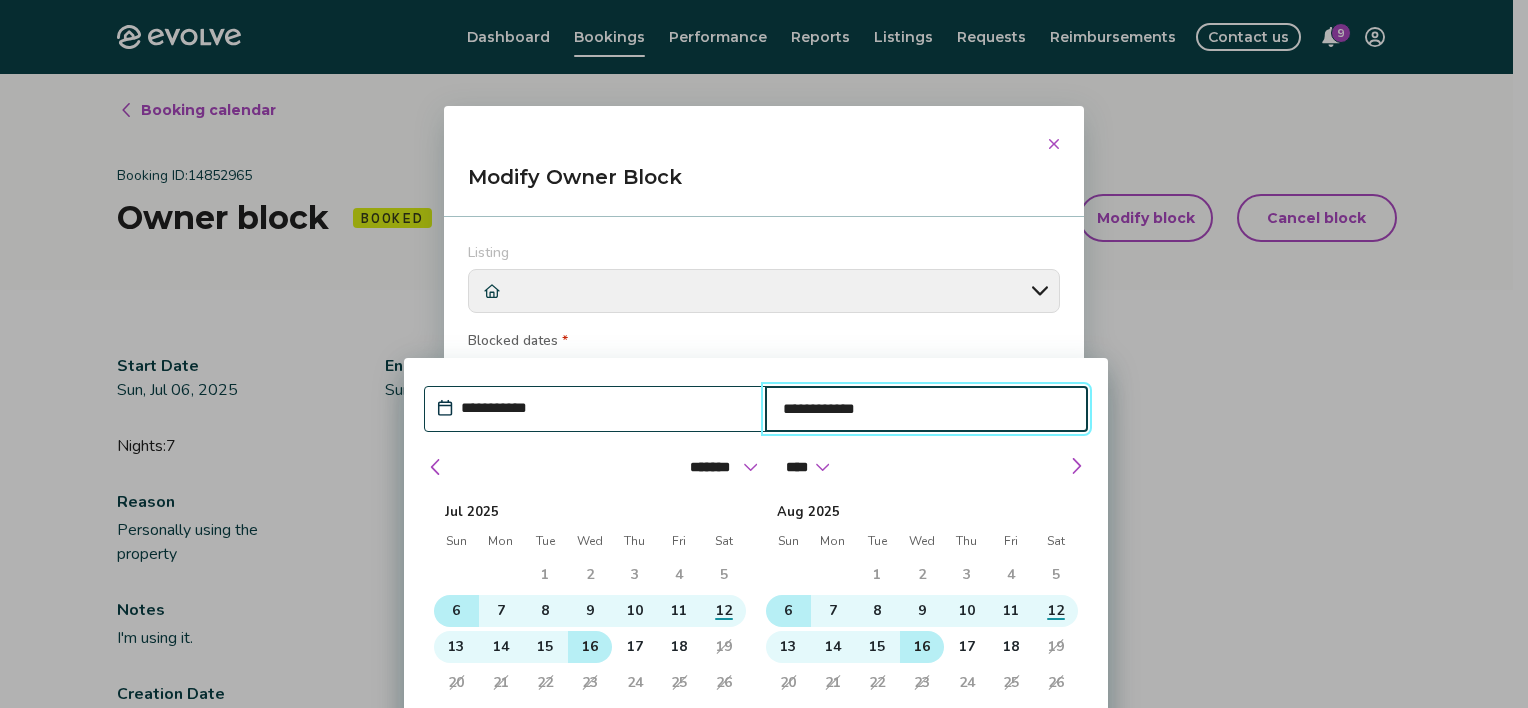 click on "16" at bounding box center (590, 647) 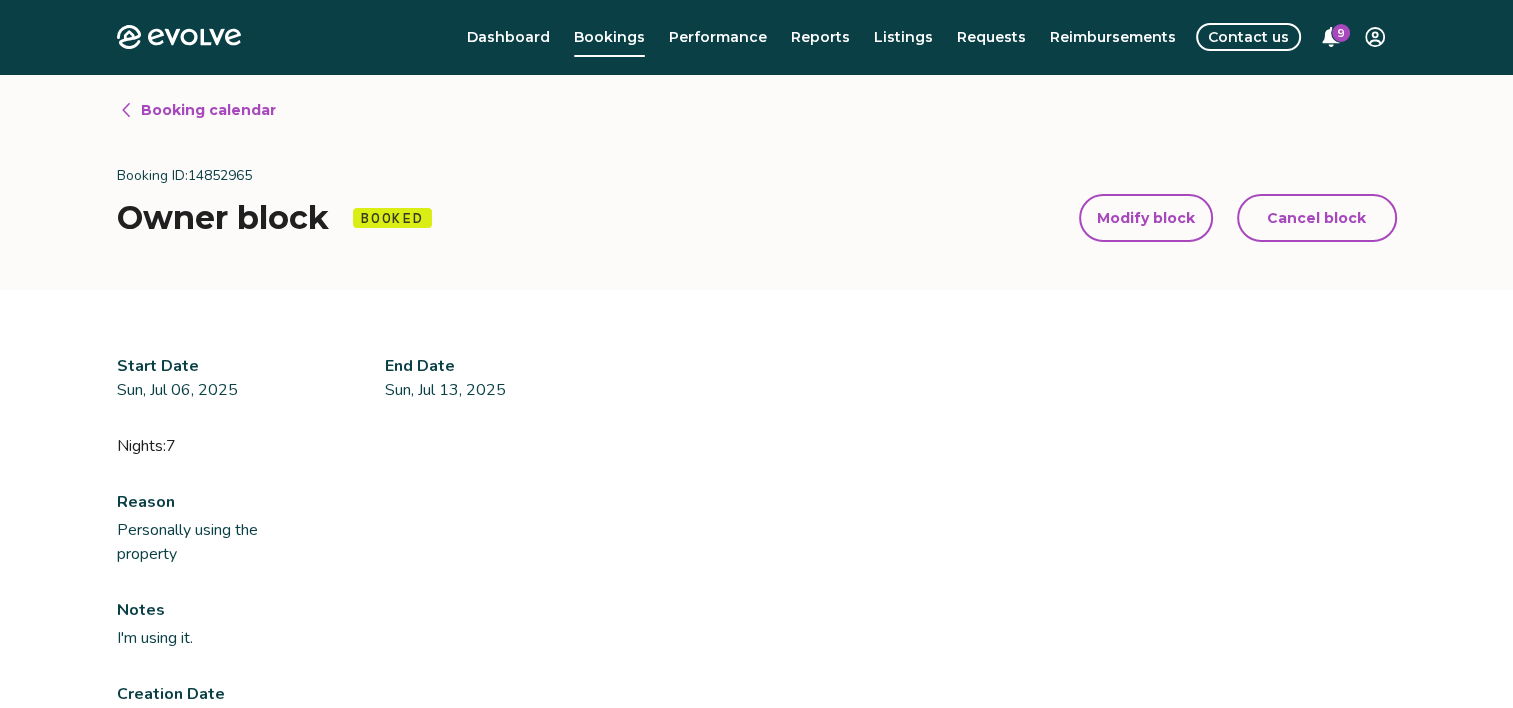 click on "Modify block" at bounding box center (1146, 218) 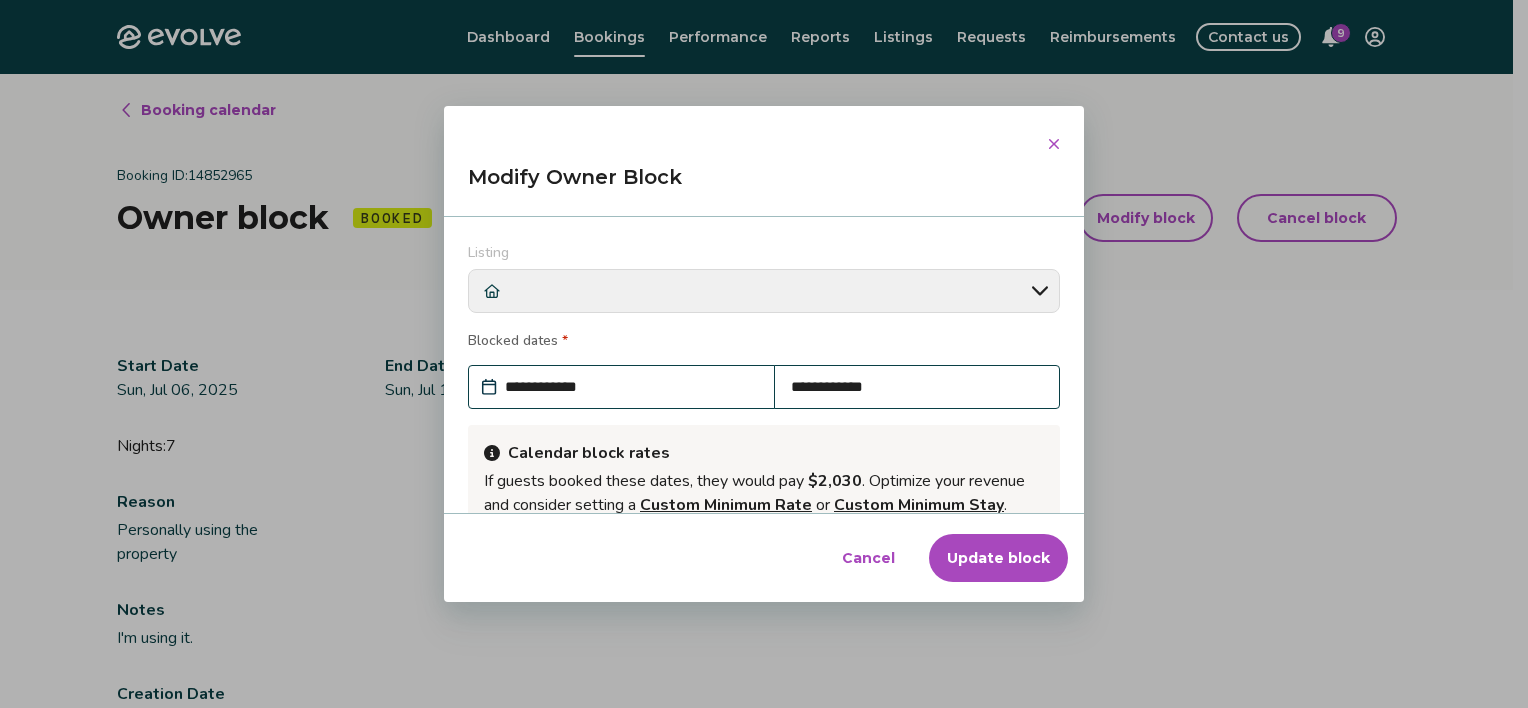 scroll, scrollTop: 265, scrollLeft: 0, axis: vertical 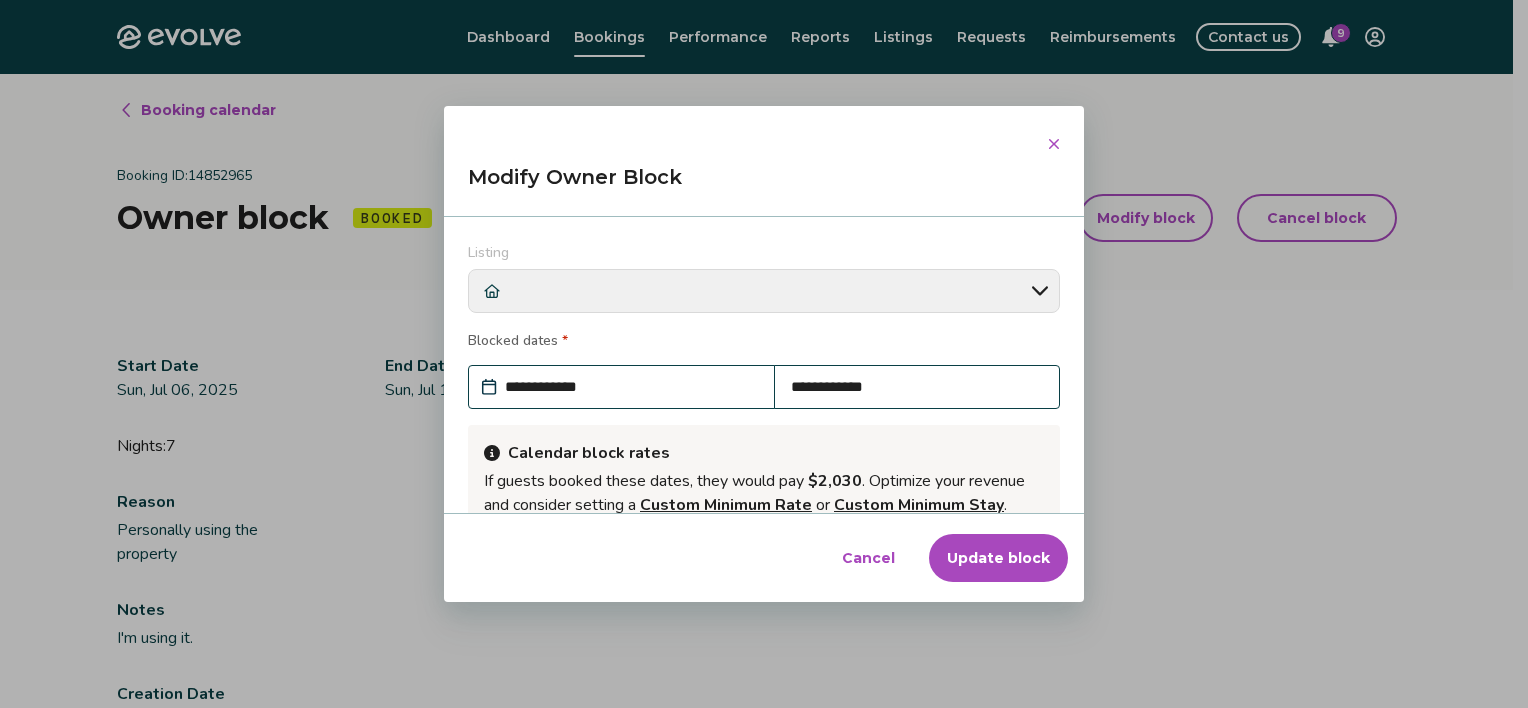 click 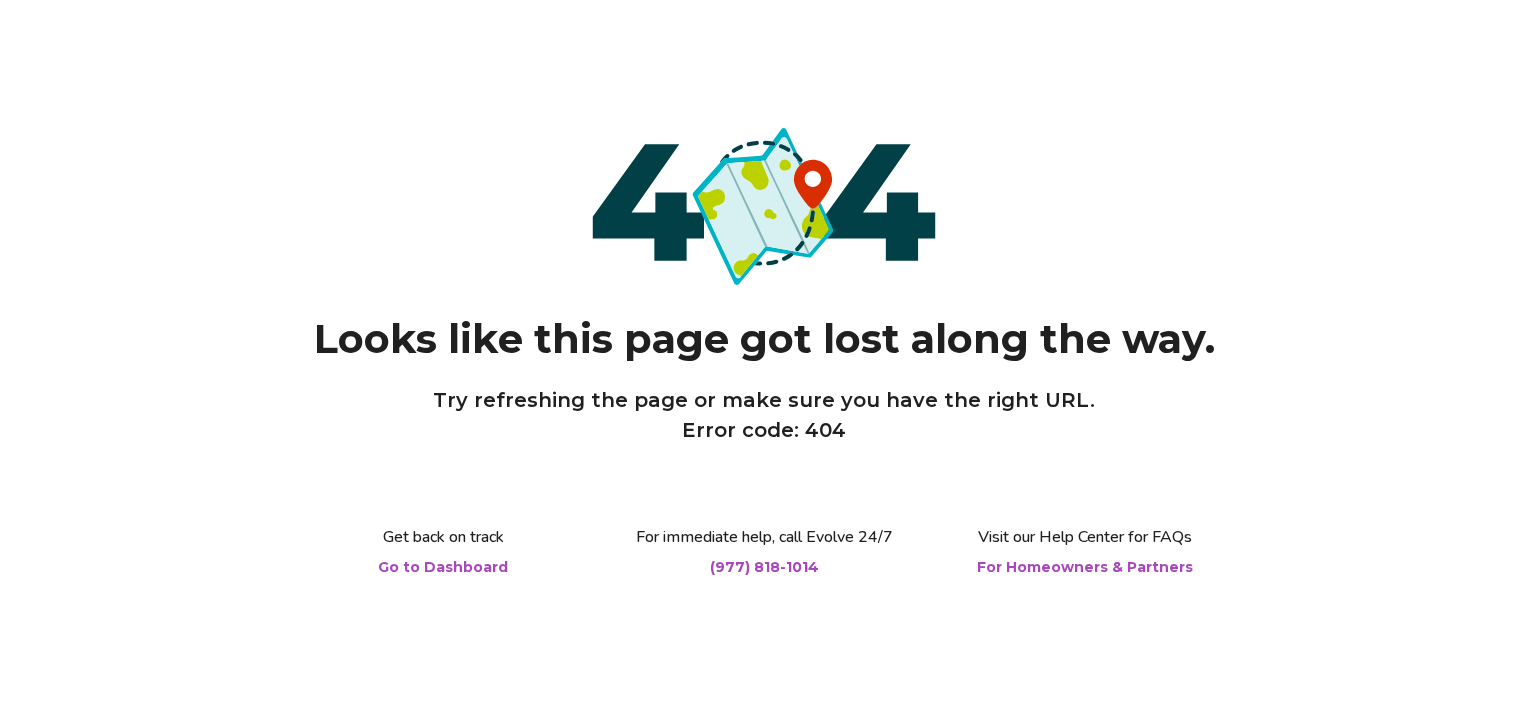 scroll, scrollTop: 0, scrollLeft: 0, axis: both 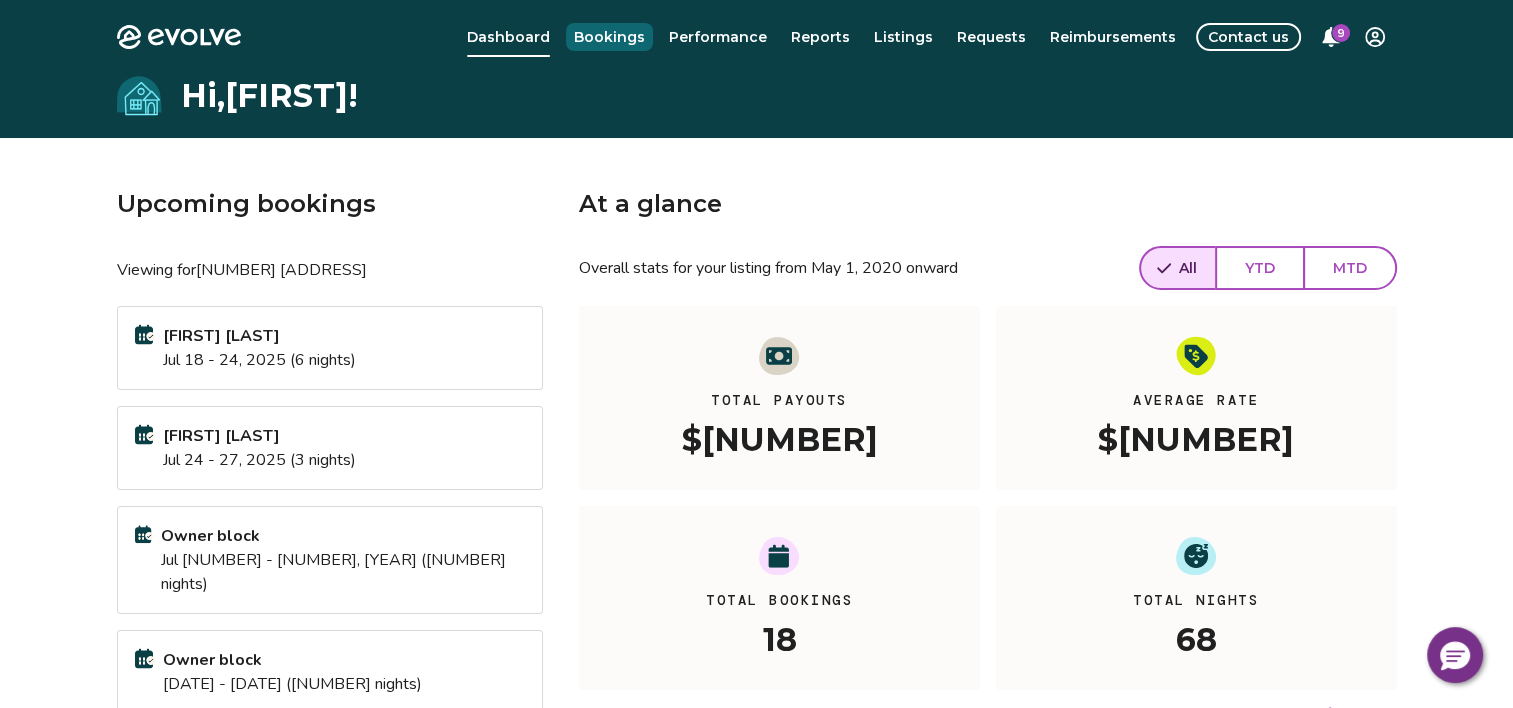click on "Bookings" at bounding box center (609, 37) 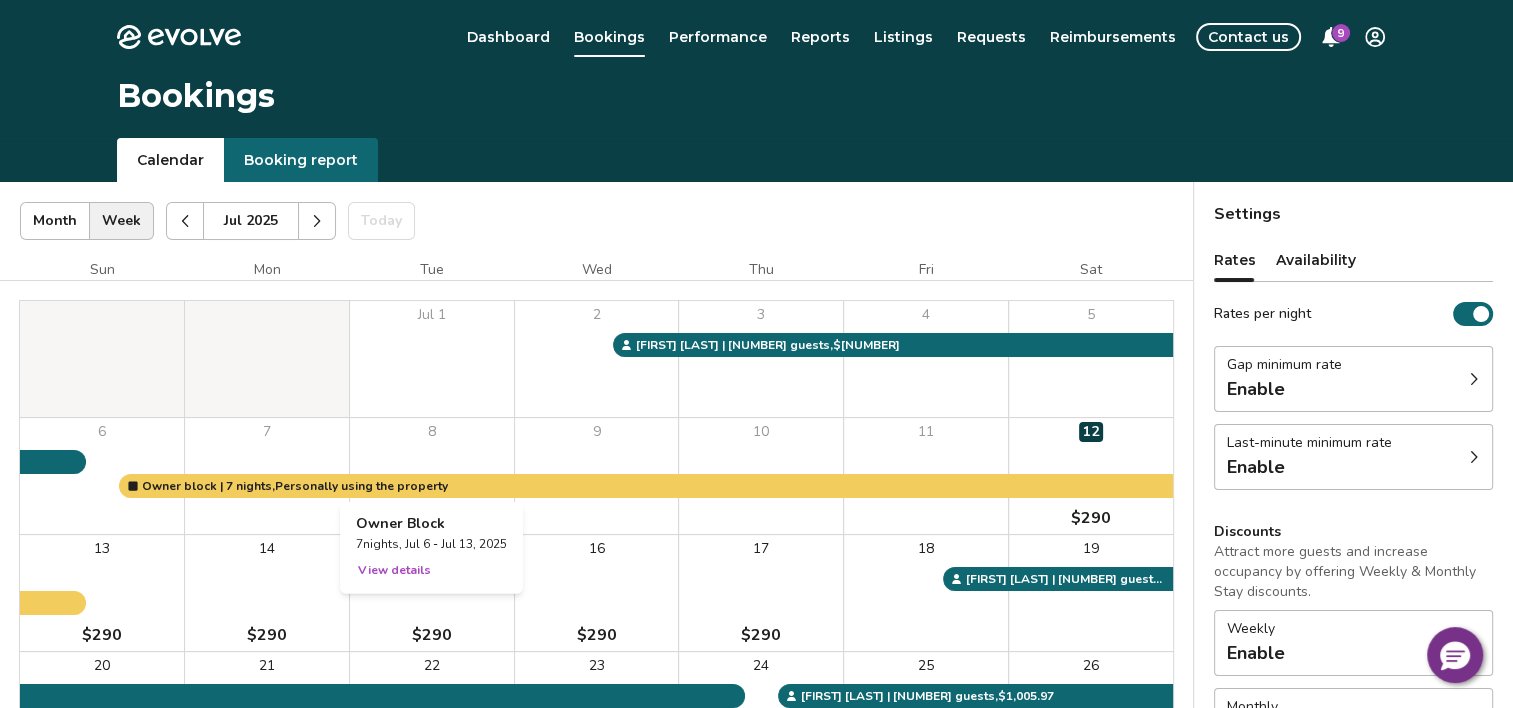 click at bounding box center [432, 476] 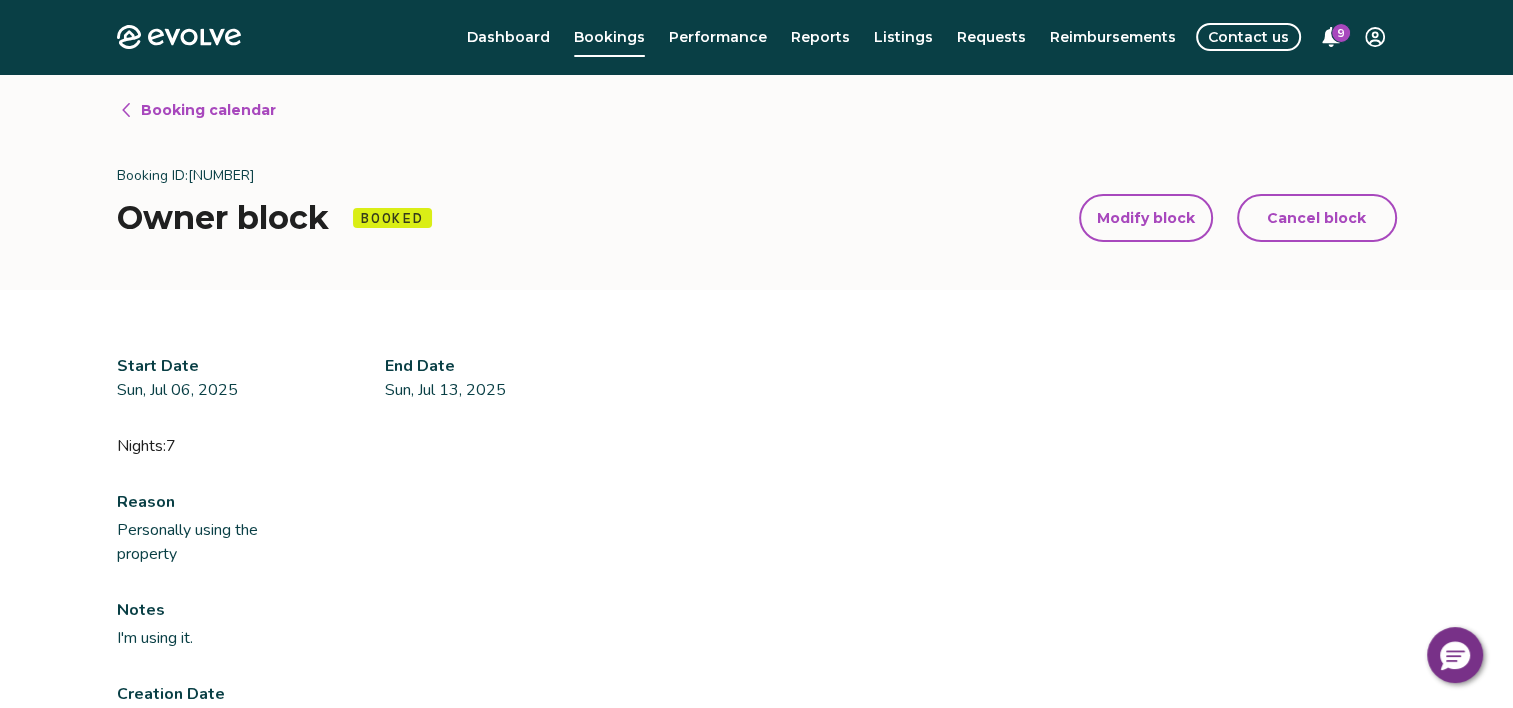 click on "Modify block" at bounding box center [1146, 218] 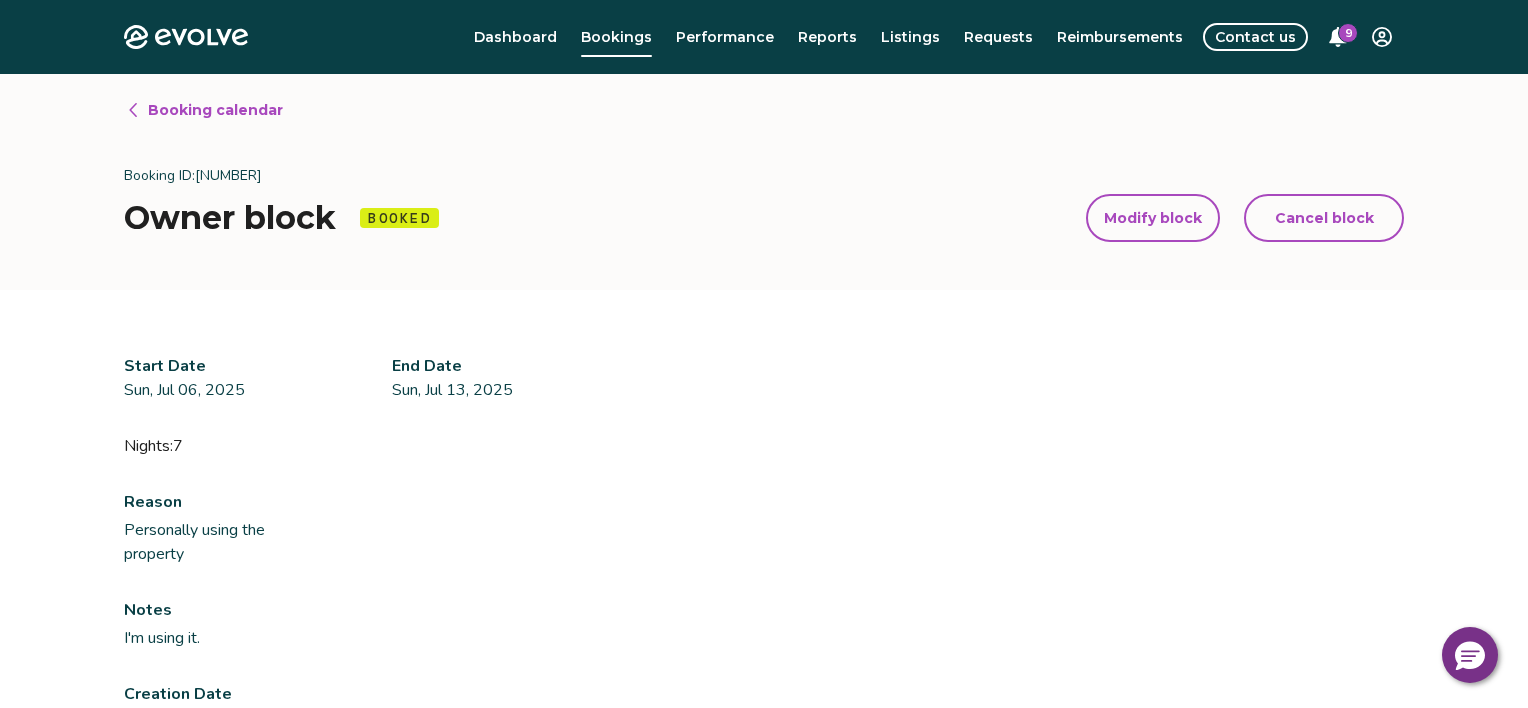 select on "**********" 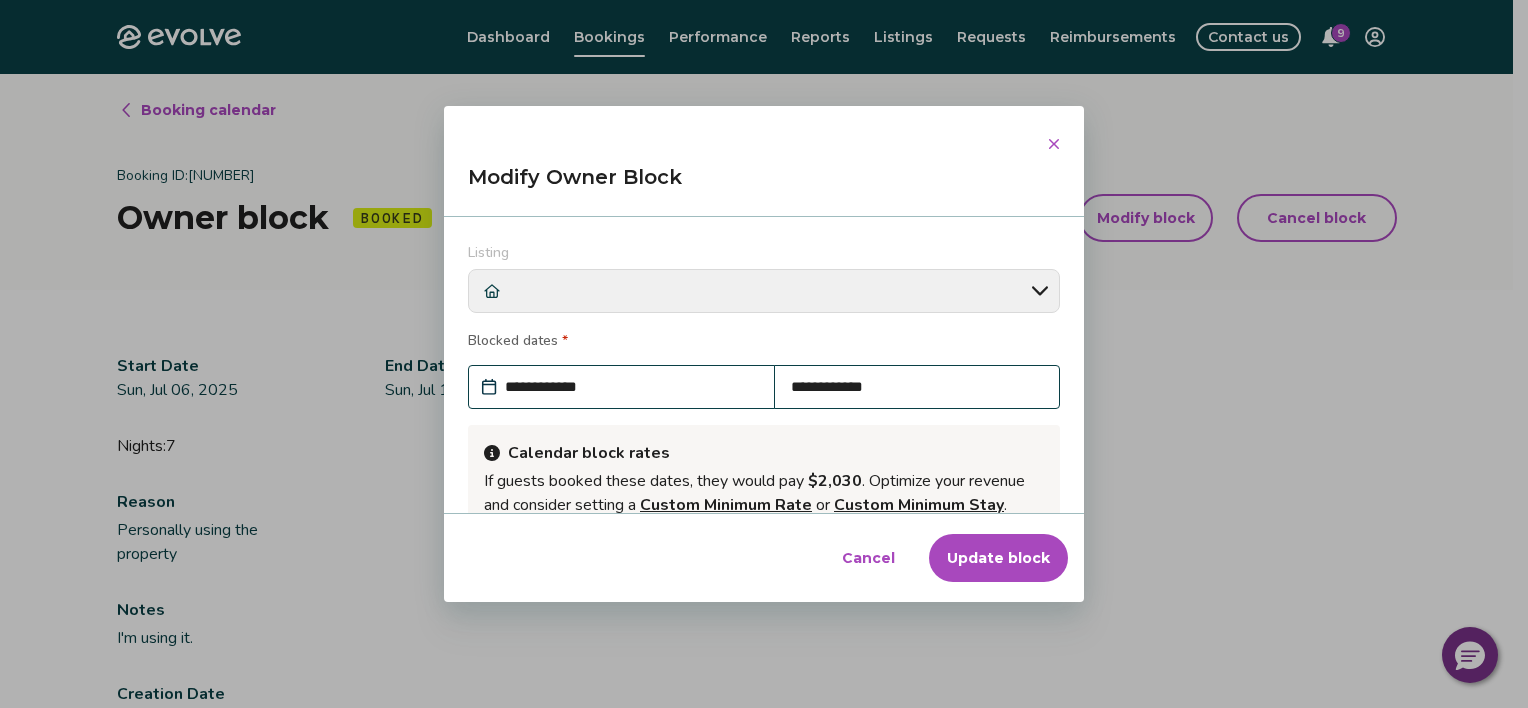 scroll, scrollTop: 265, scrollLeft: 0, axis: vertical 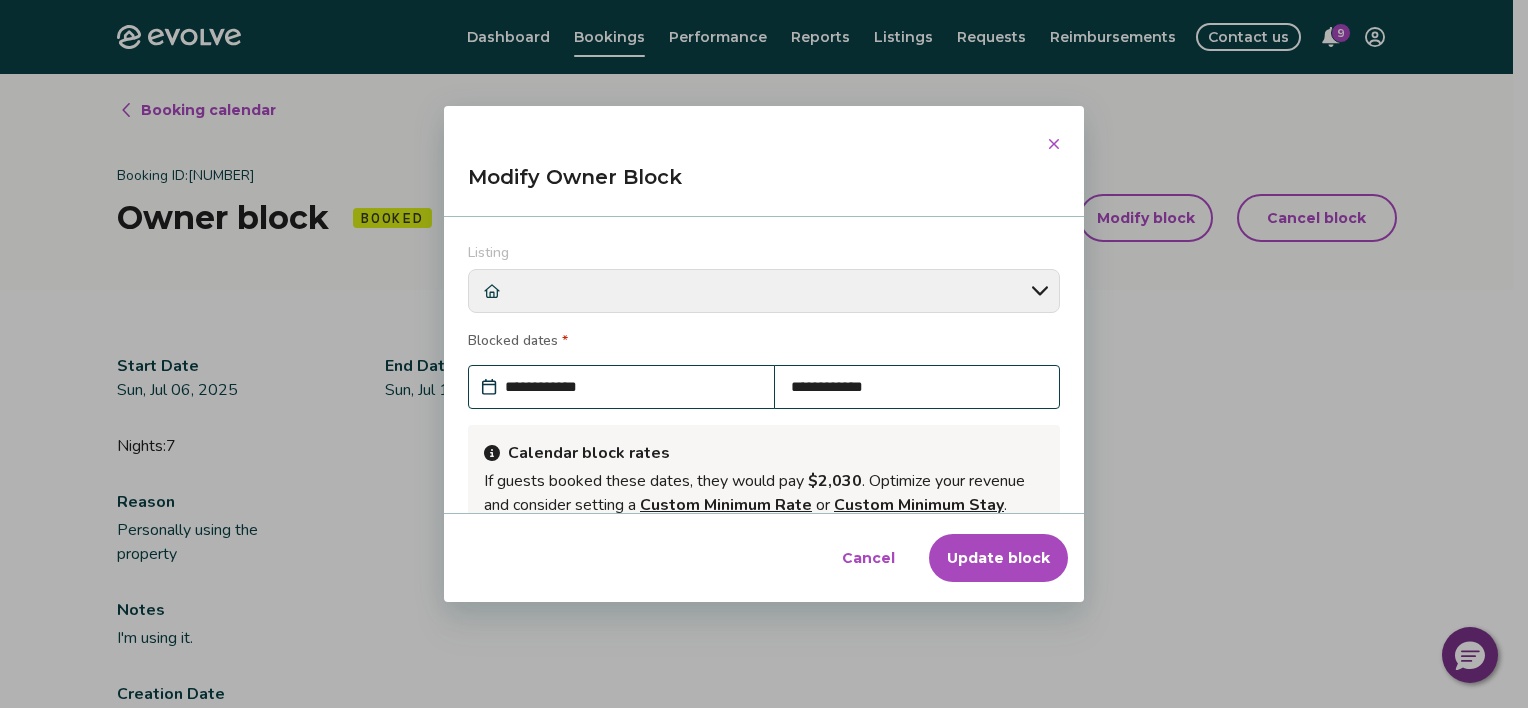 click on "**********" at bounding box center (917, 387) 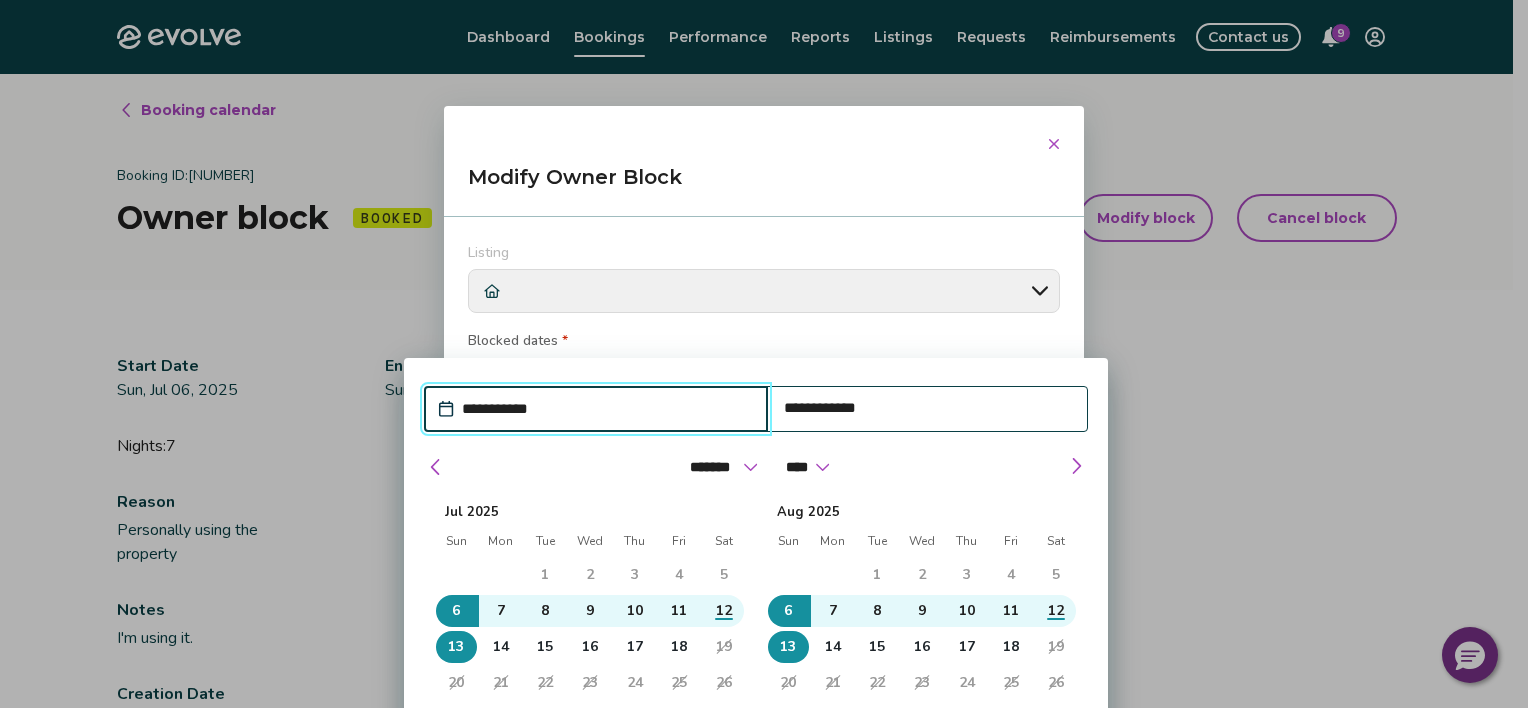 click on "**********" at bounding box center [928, 408] 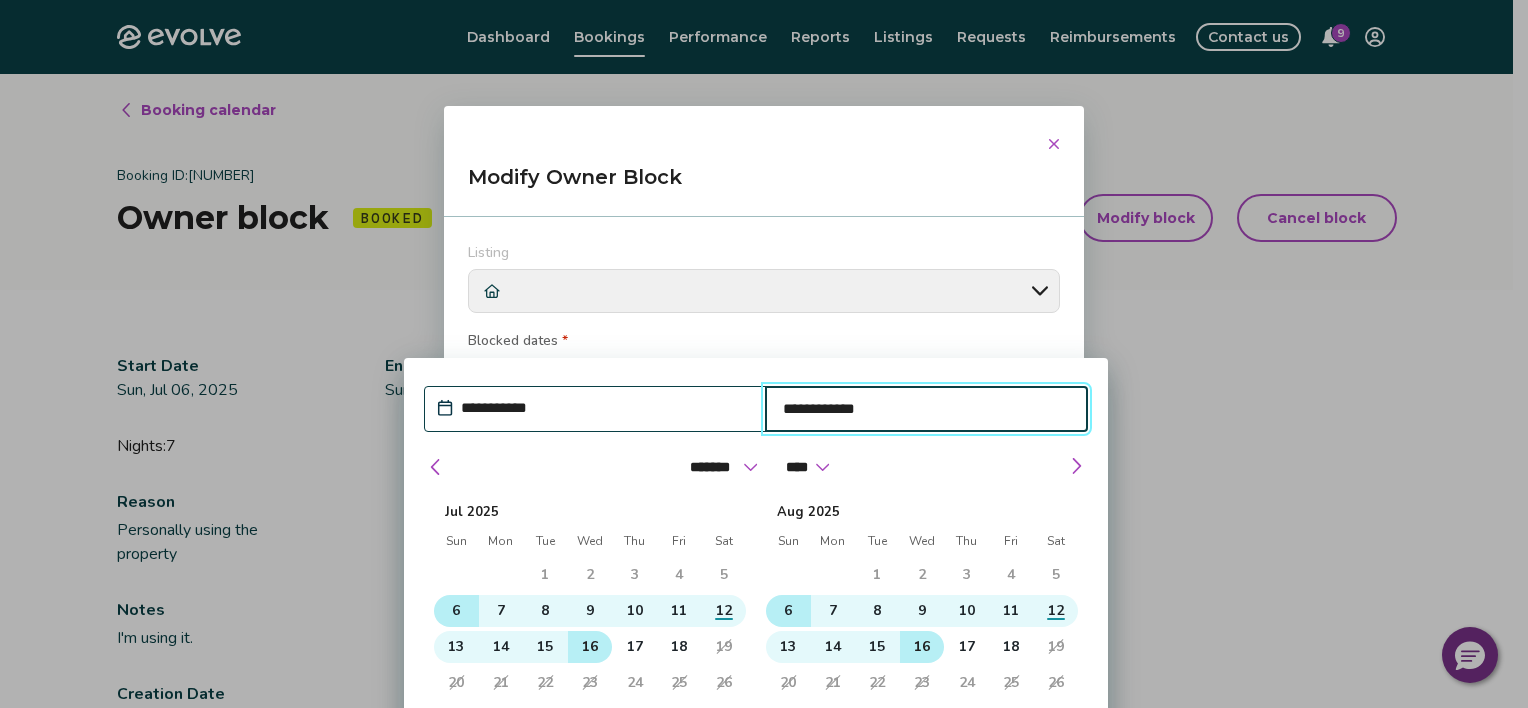 click on "16" at bounding box center [590, 647] 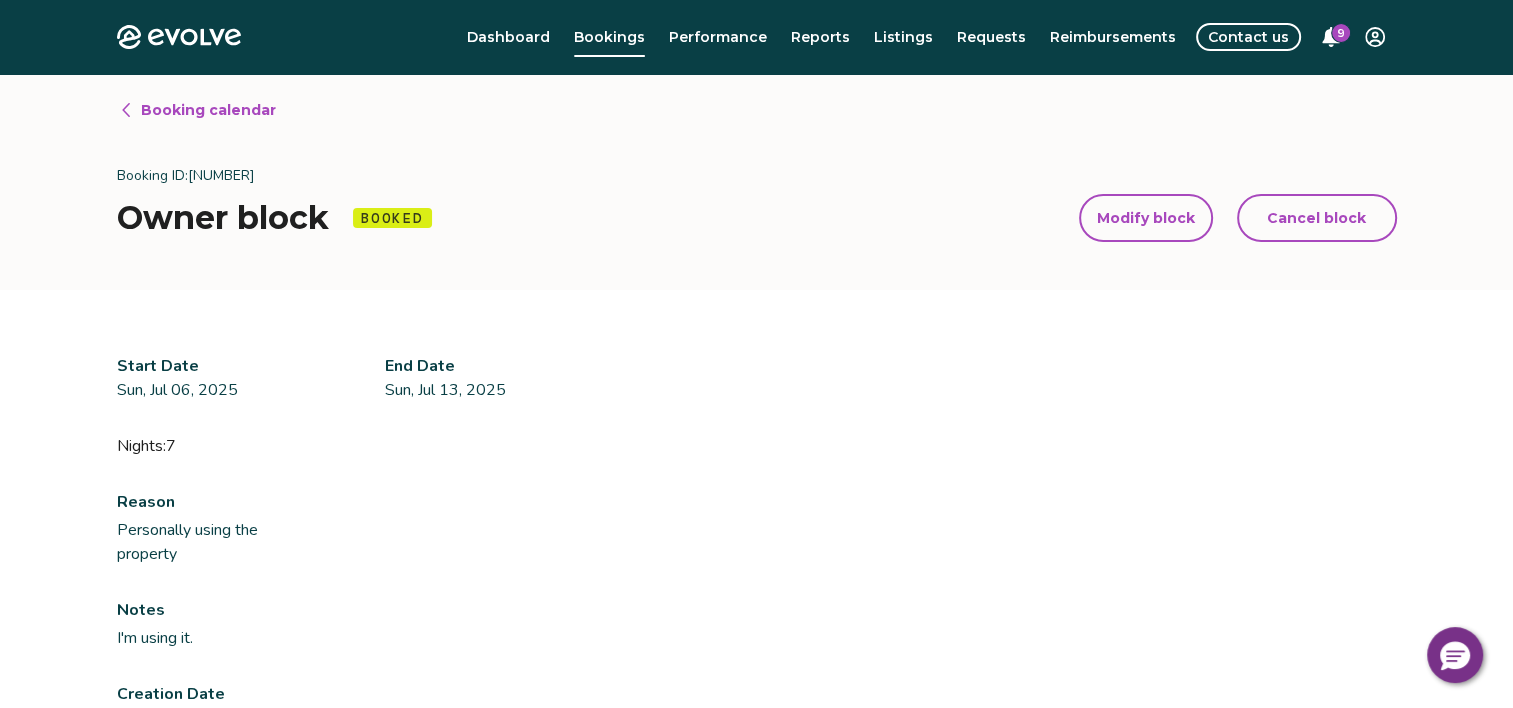 click on "Sun, Jul 13, 2025" at bounding box center [481, 390] 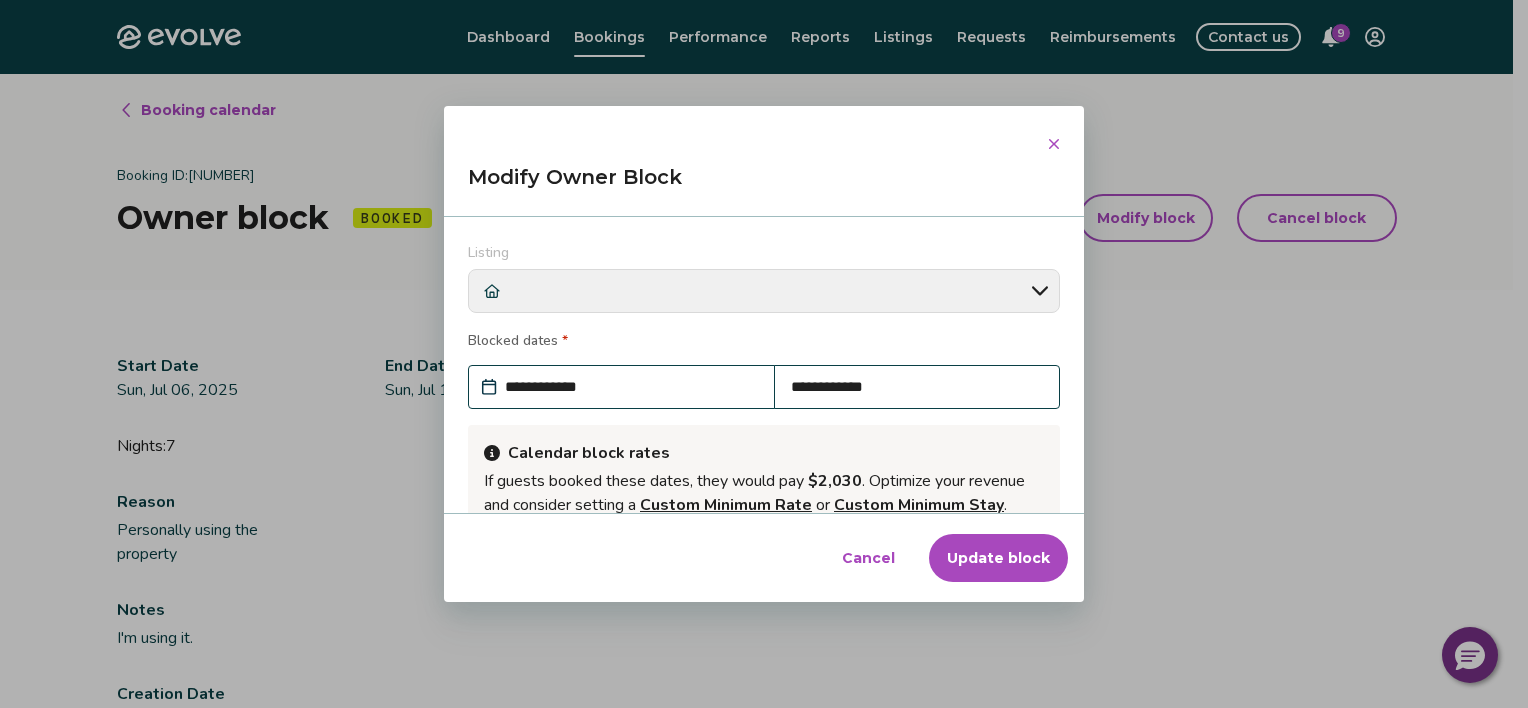 scroll, scrollTop: 265, scrollLeft: 0, axis: vertical 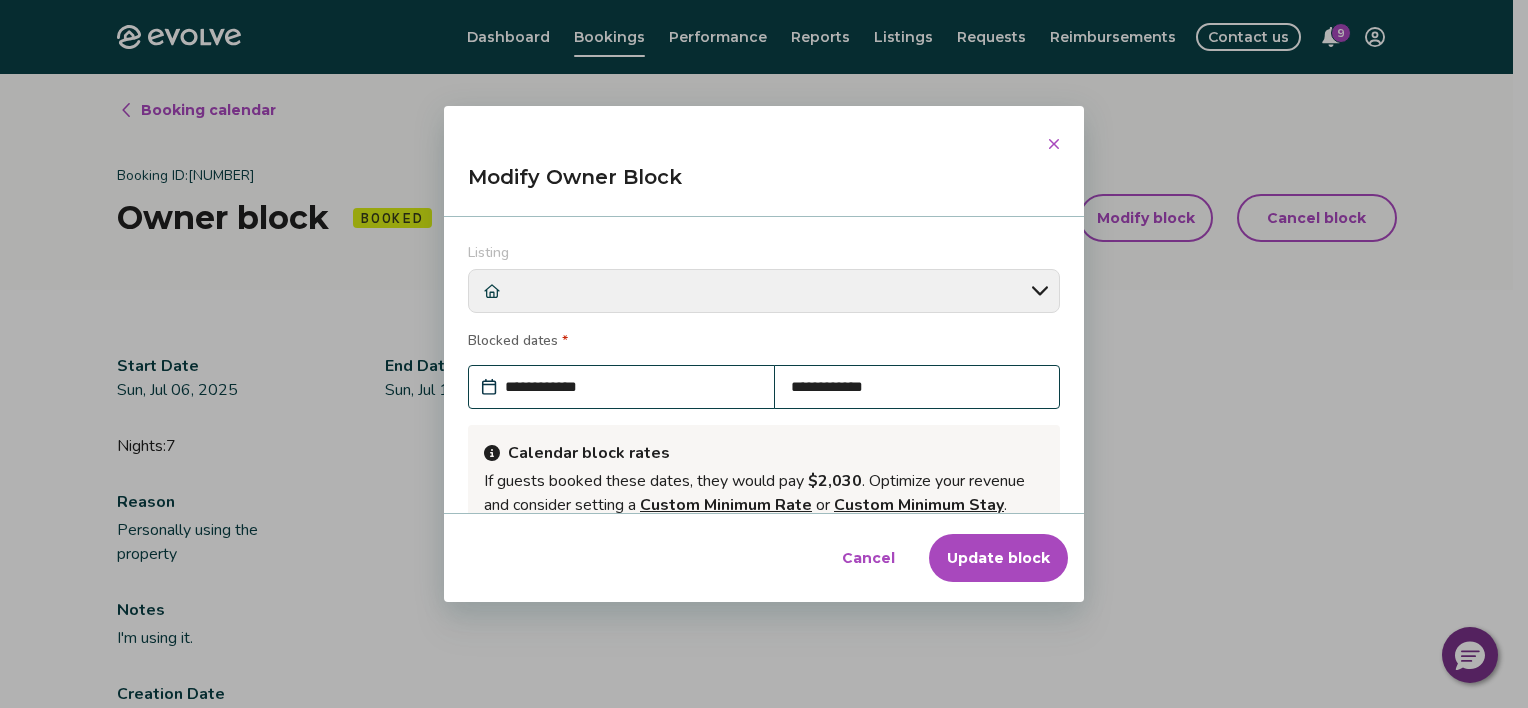 click on "**********" at bounding box center (917, 387) 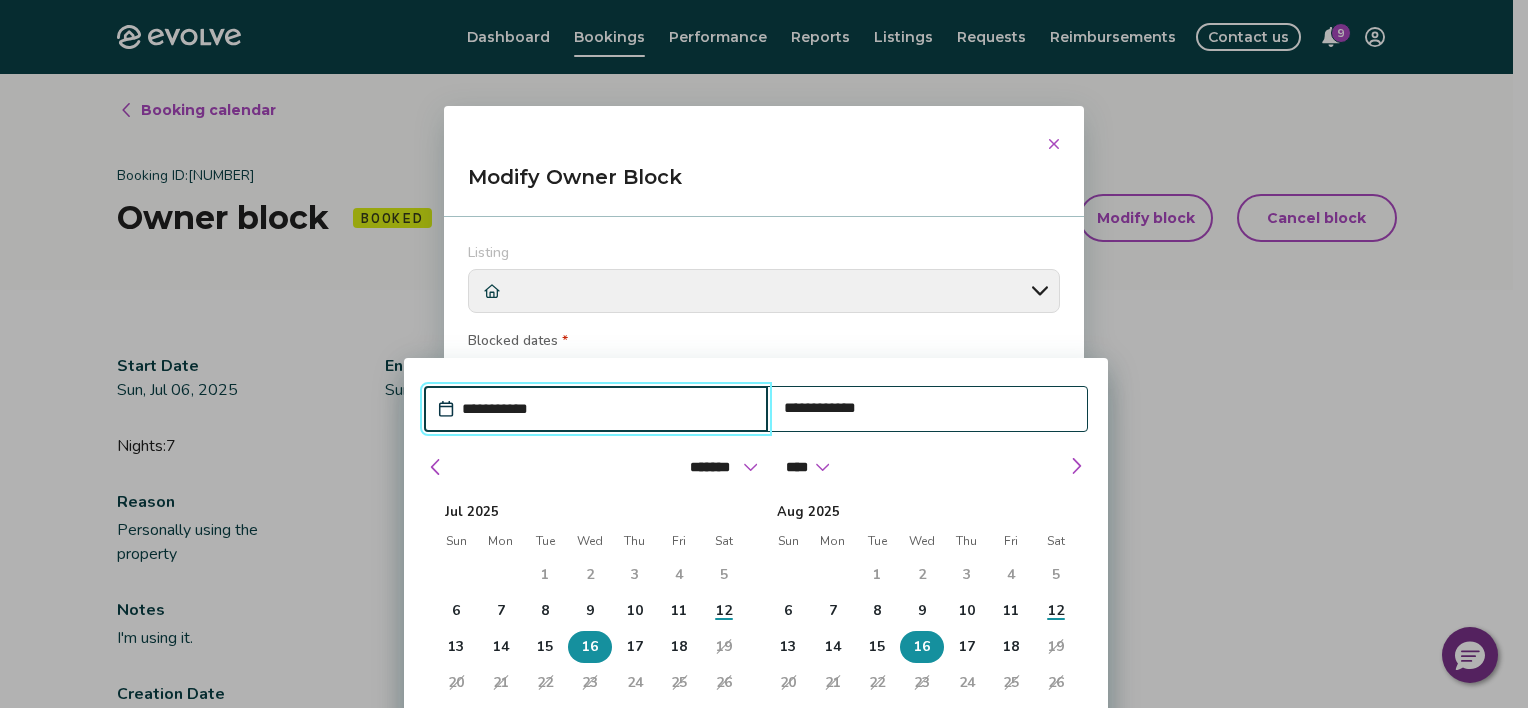 click on "16" at bounding box center (590, 647) 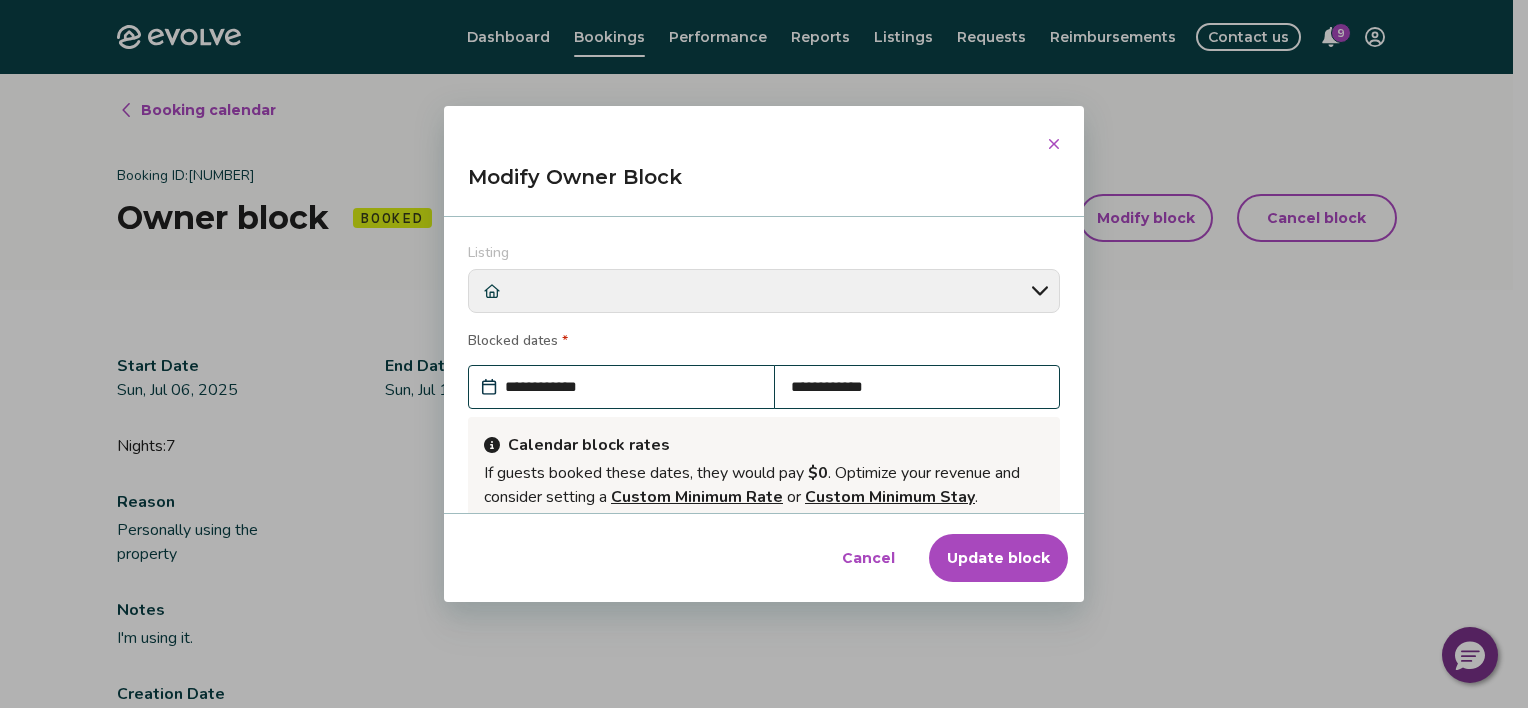 scroll, scrollTop: 0, scrollLeft: 0, axis: both 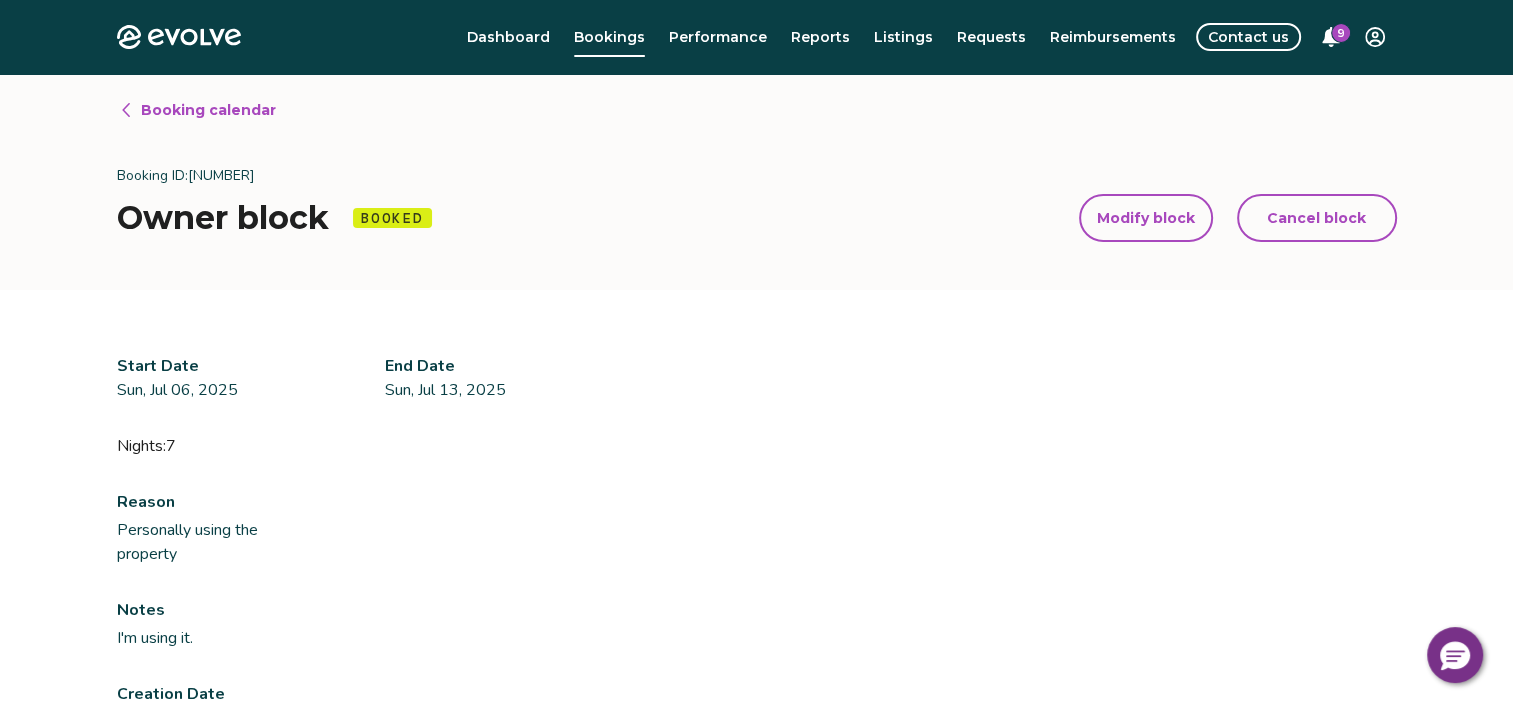 click on "Modify block" at bounding box center [1146, 218] 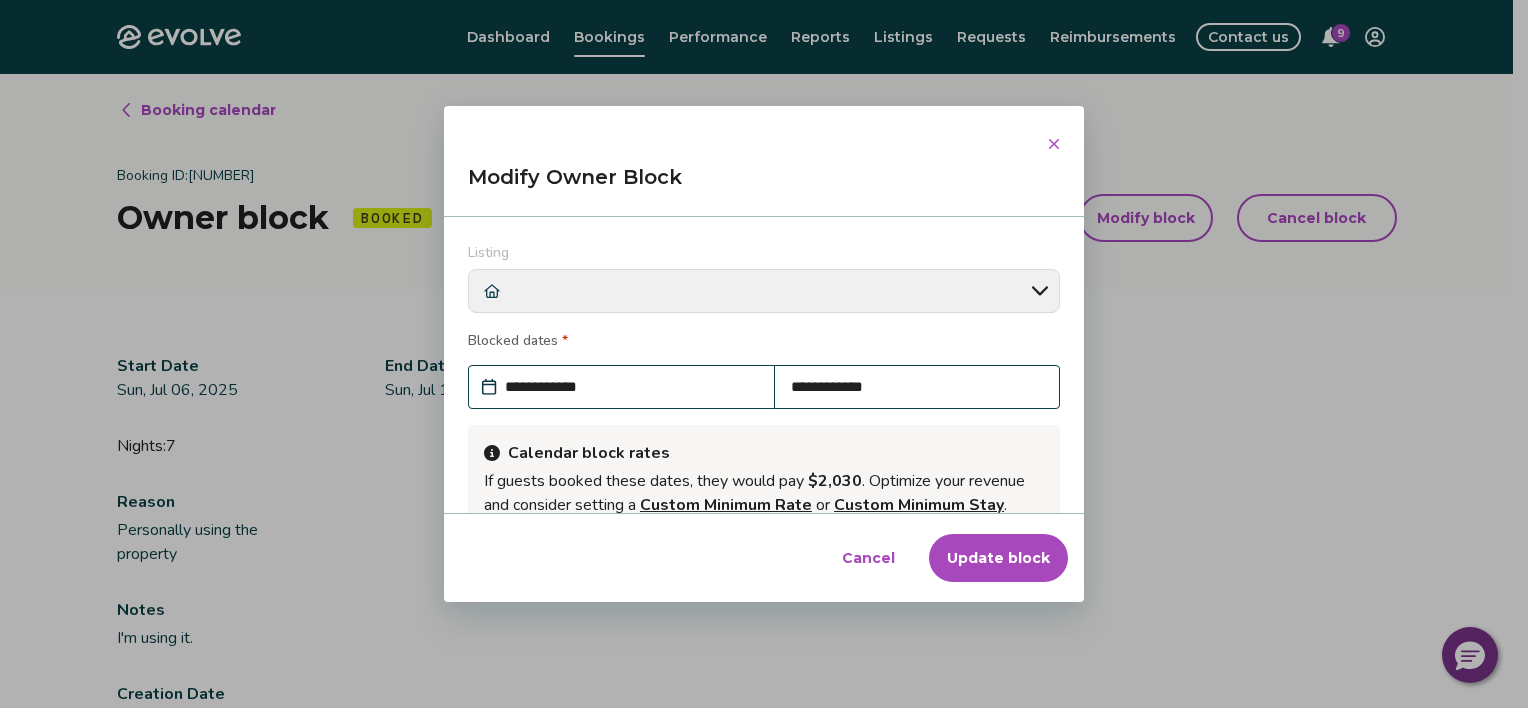 scroll, scrollTop: 265, scrollLeft: 0, axis: vertical 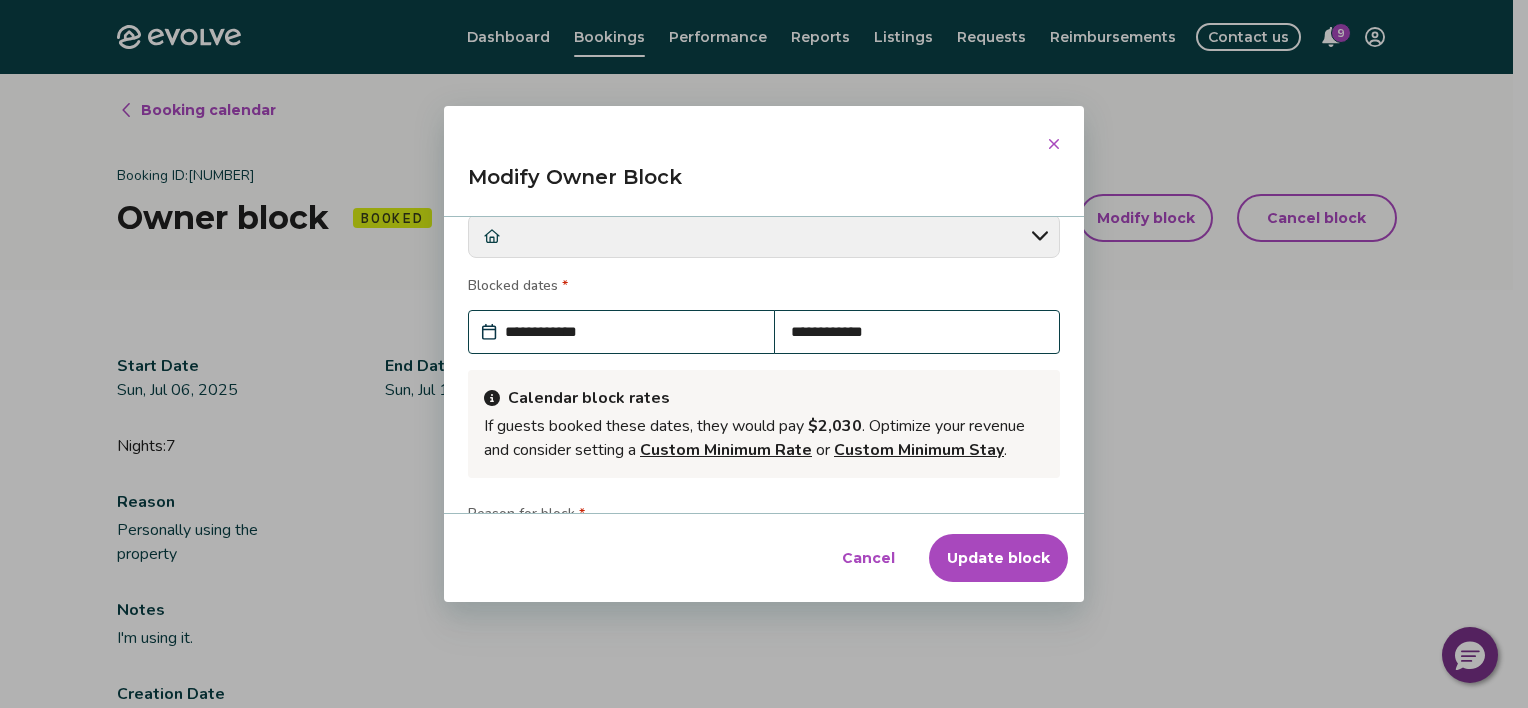 click on "**********" at bounding box center (917, 332) 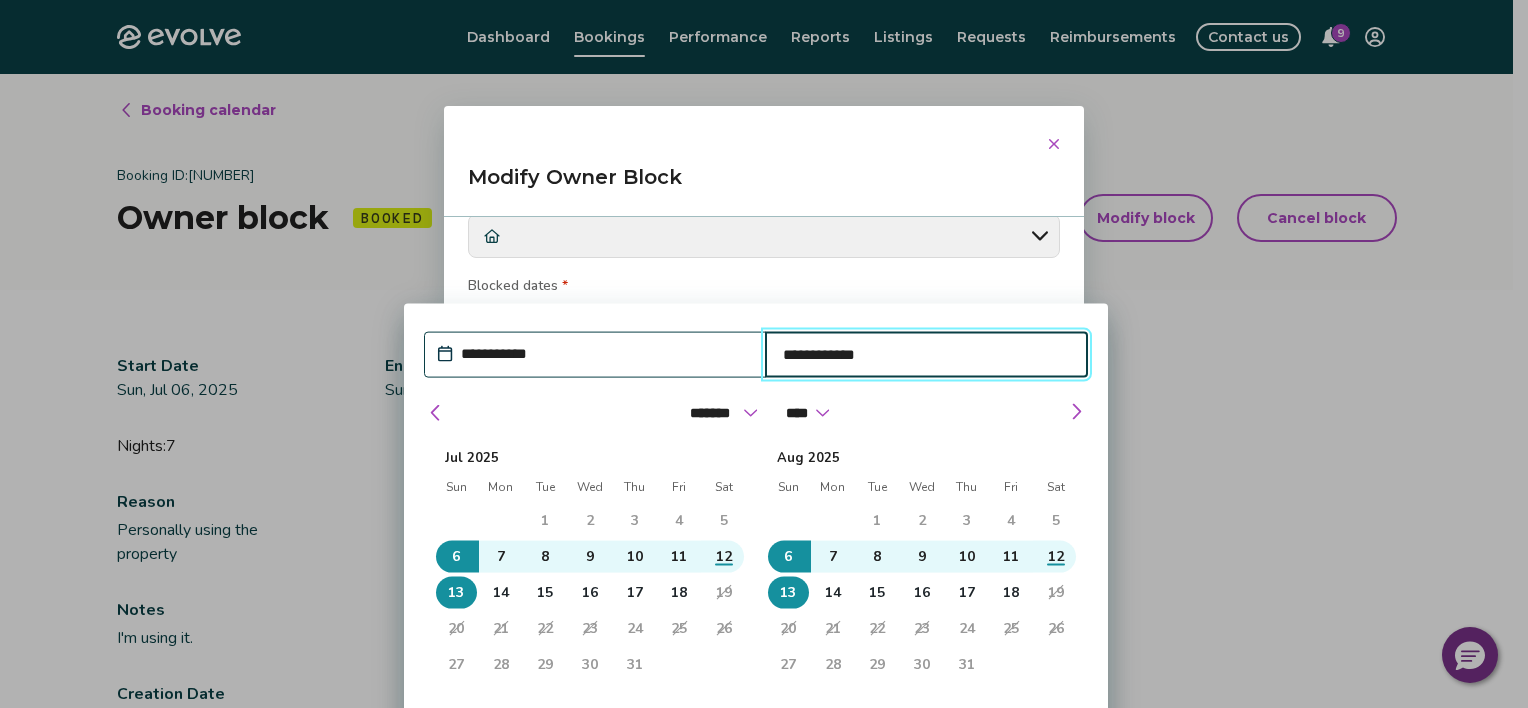 drag, startPoint x: 872, startPoint y: 316, endPoint x: 845, endPoint y: 370, distance: 60.373837 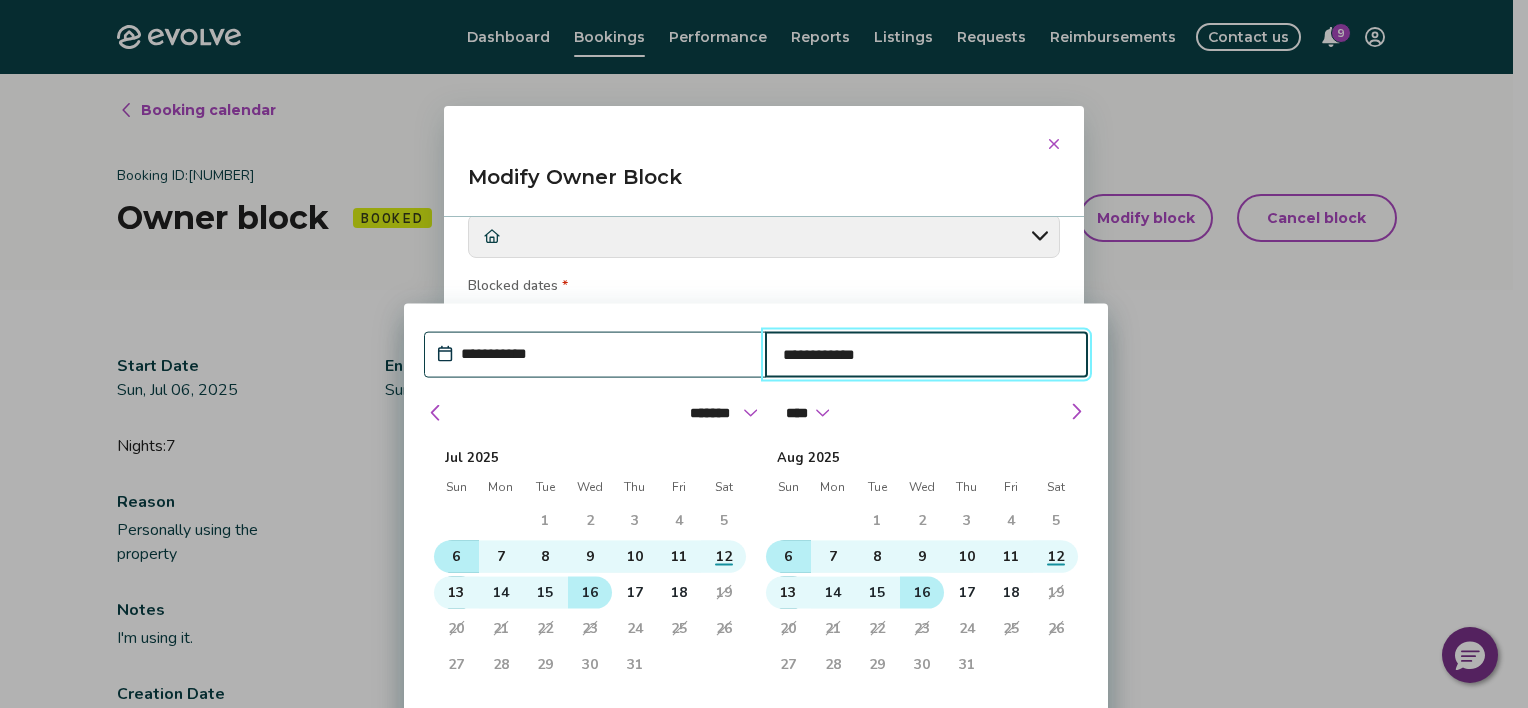 click on "16" at bounding box center [590, 593] 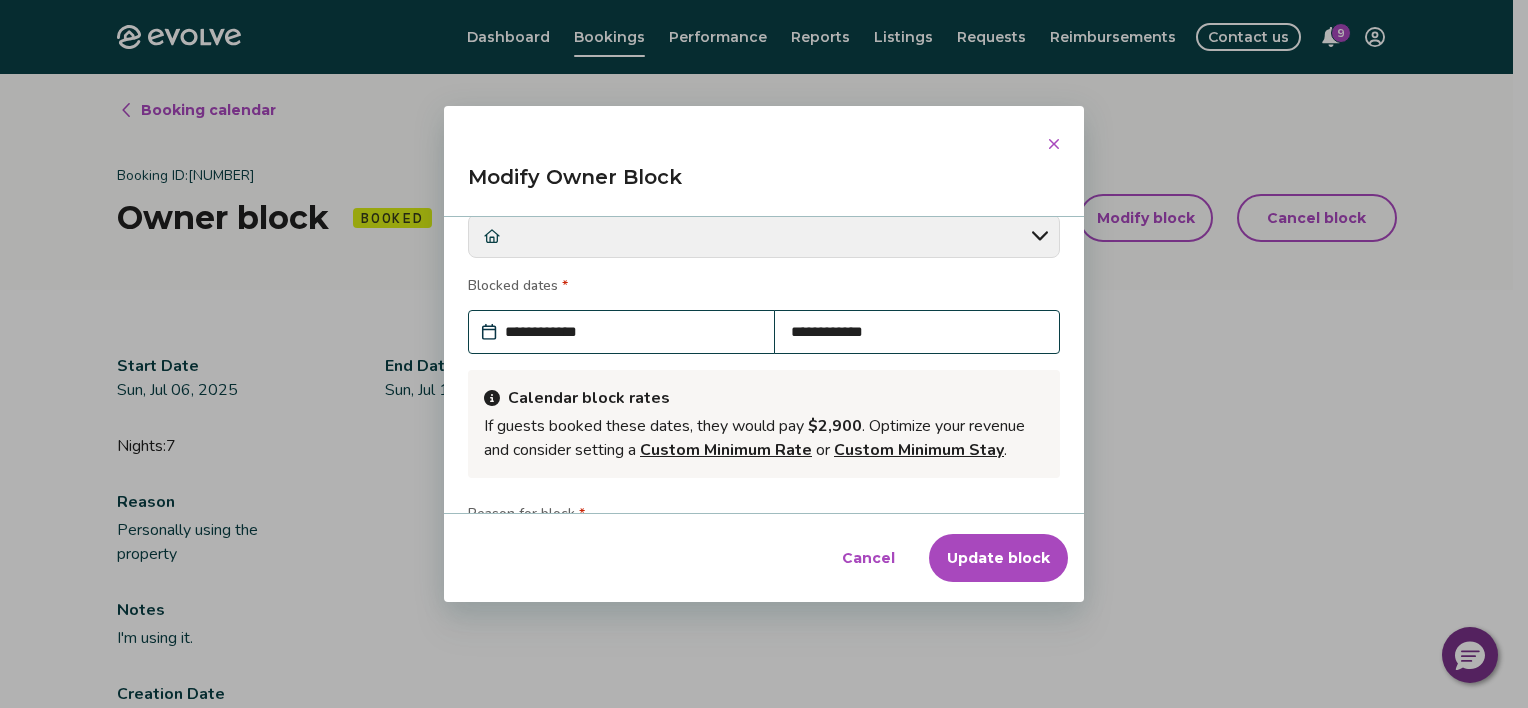 click on "Update block" at bounding box center (998, 558) 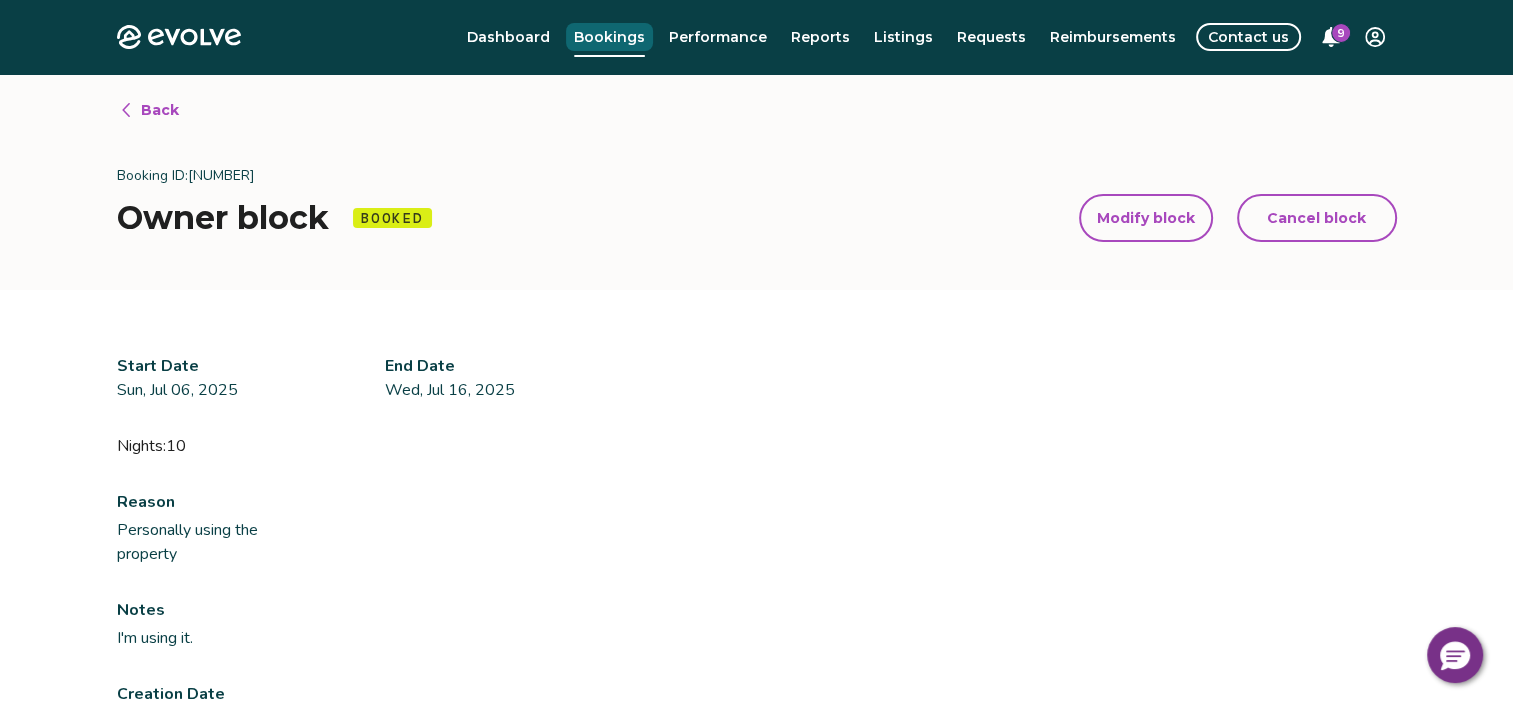 click on "Bookings" at bounding box center [609, 37] 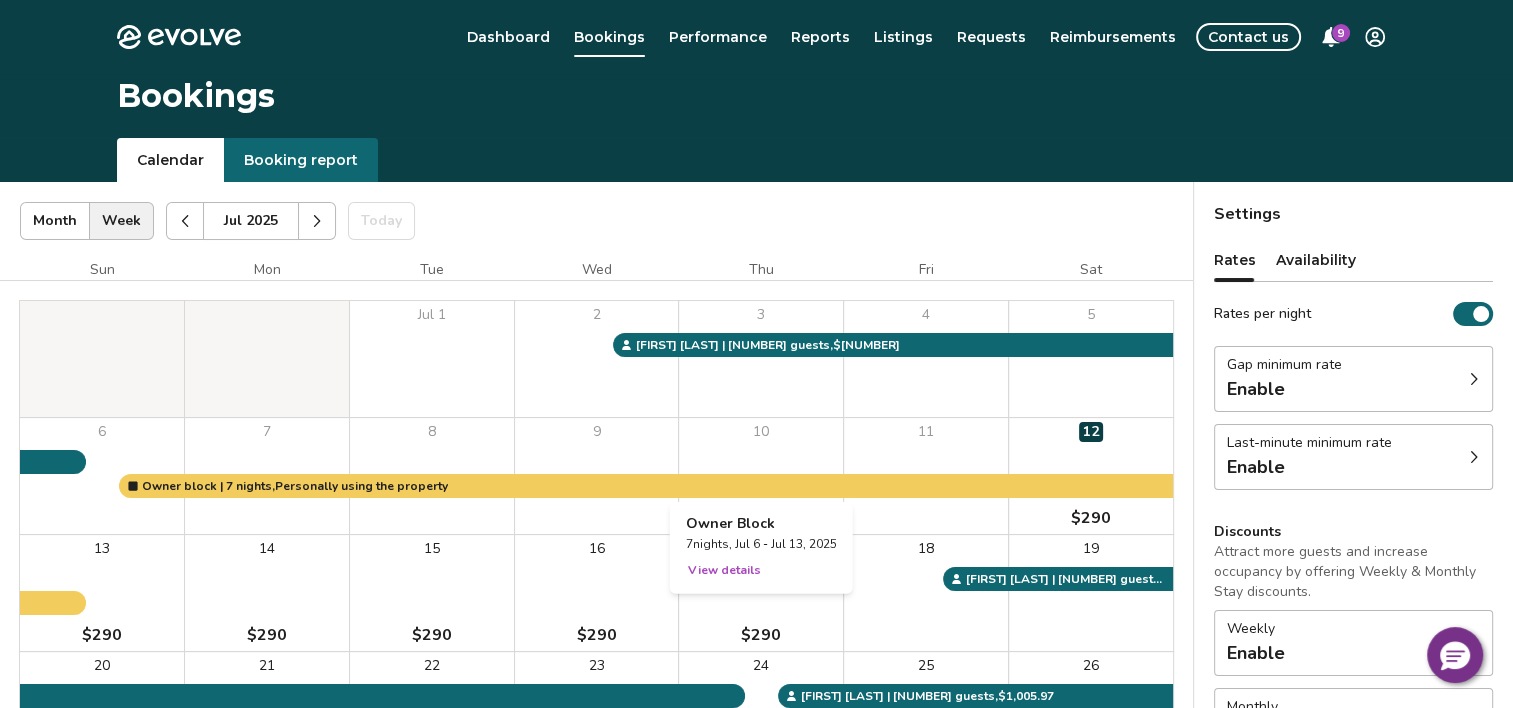 click at bounding box center (761, 476) 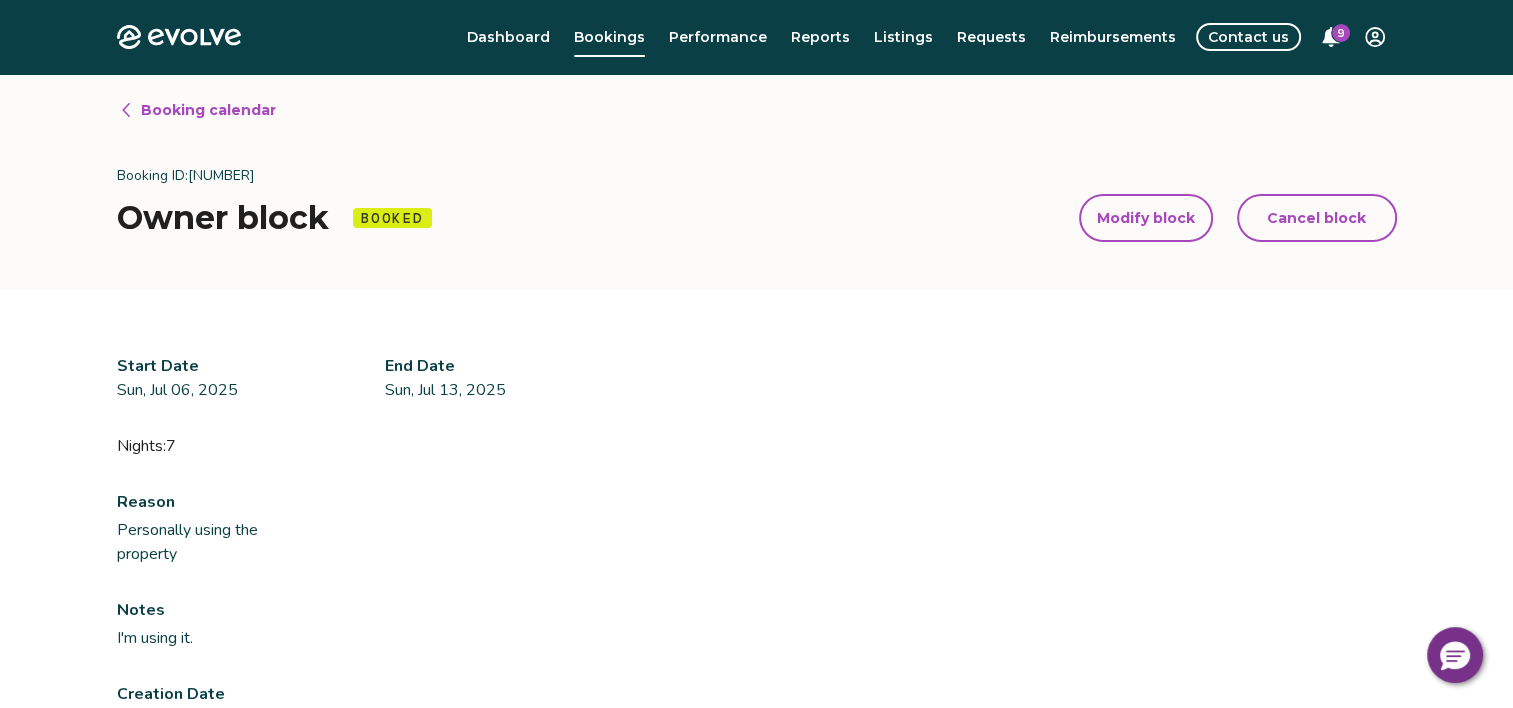 click on "Modify block" at bounding box center [1146, 218] 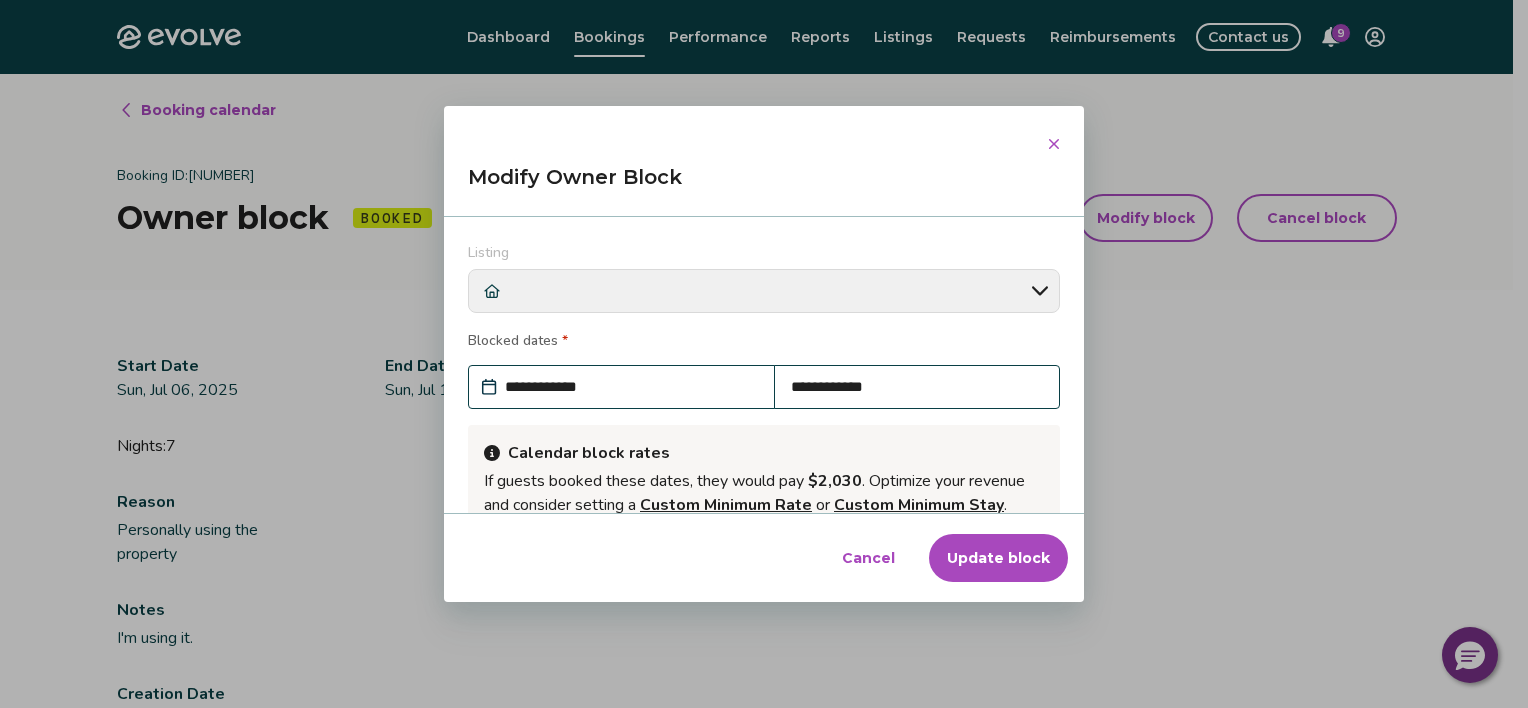 scroll, scrollTop: 265, scrollLeft: 0, axis: vertical 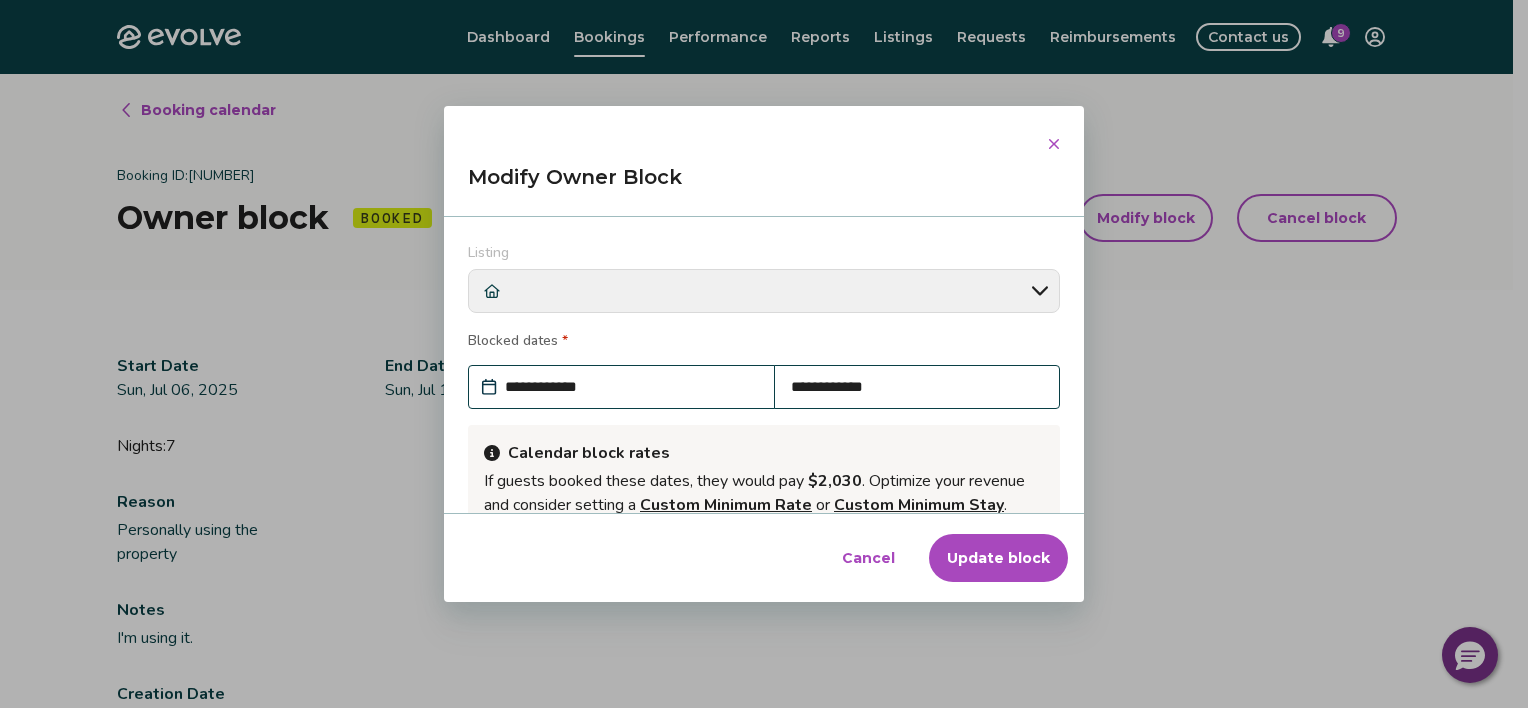 click on "**********" at bounding box center [917, 387] 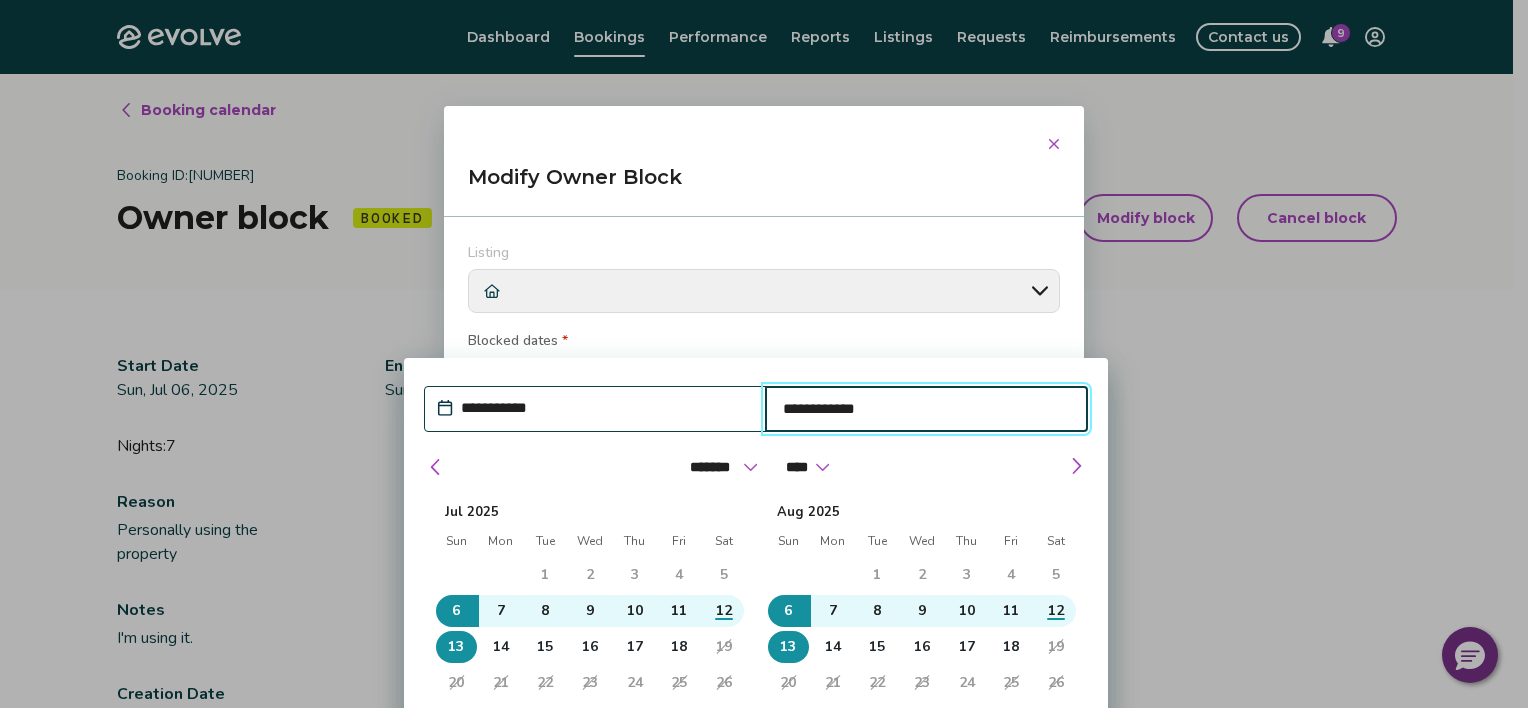 drag, startPoint x: 883, startPoint y: 377, endPoint x: 782, endPoint y: 403, distance: 104.292854 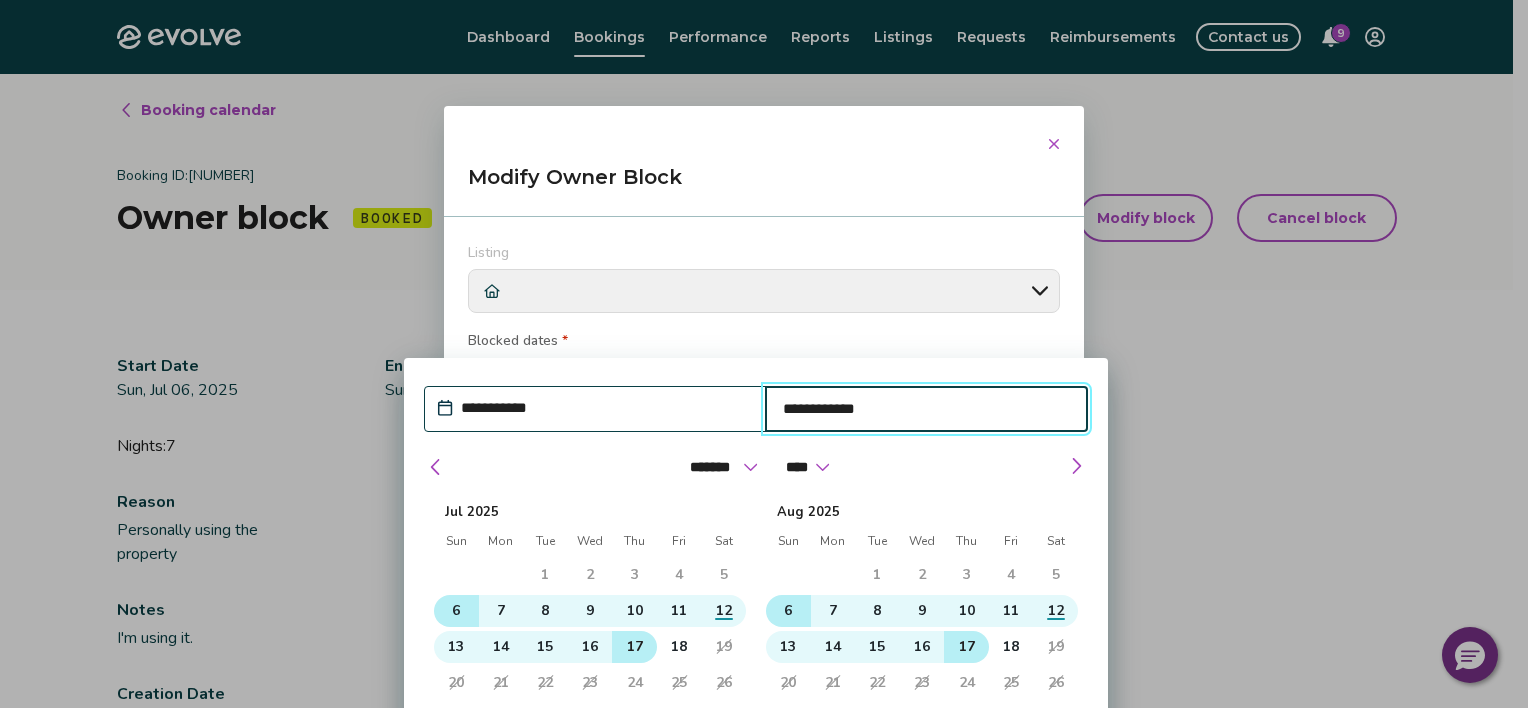 click on "17" at bounding box center (635, 647) 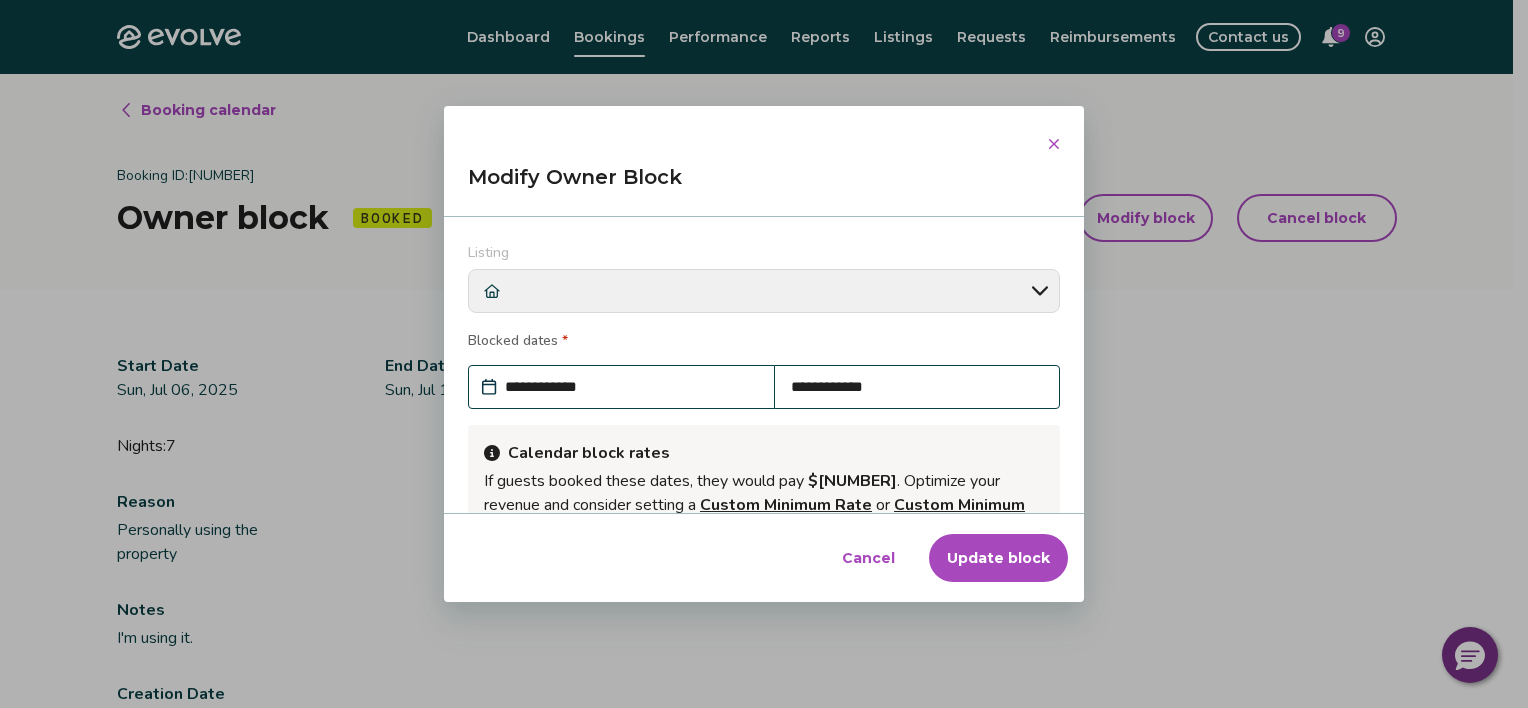 click 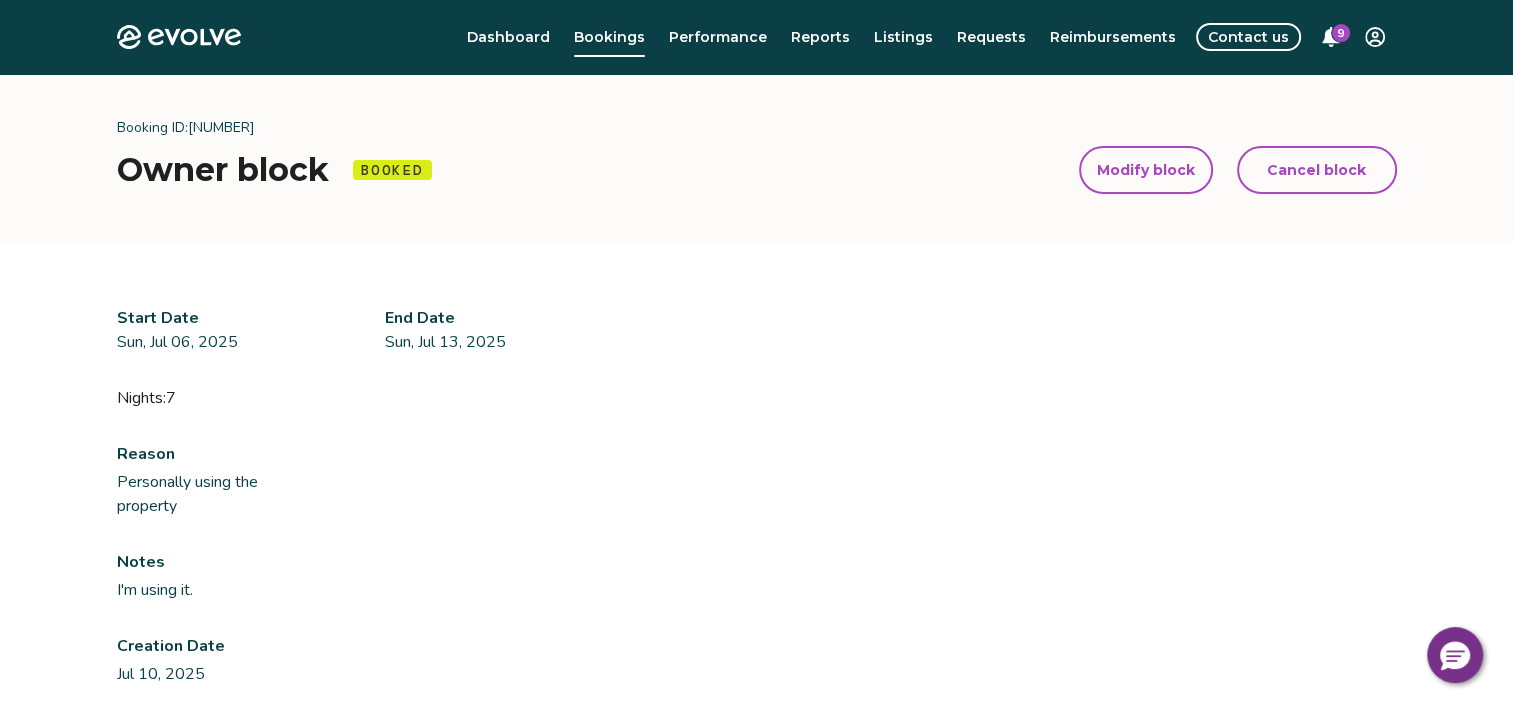 scroll, scrollTop: 0, scrollLeft: 0, axis: both 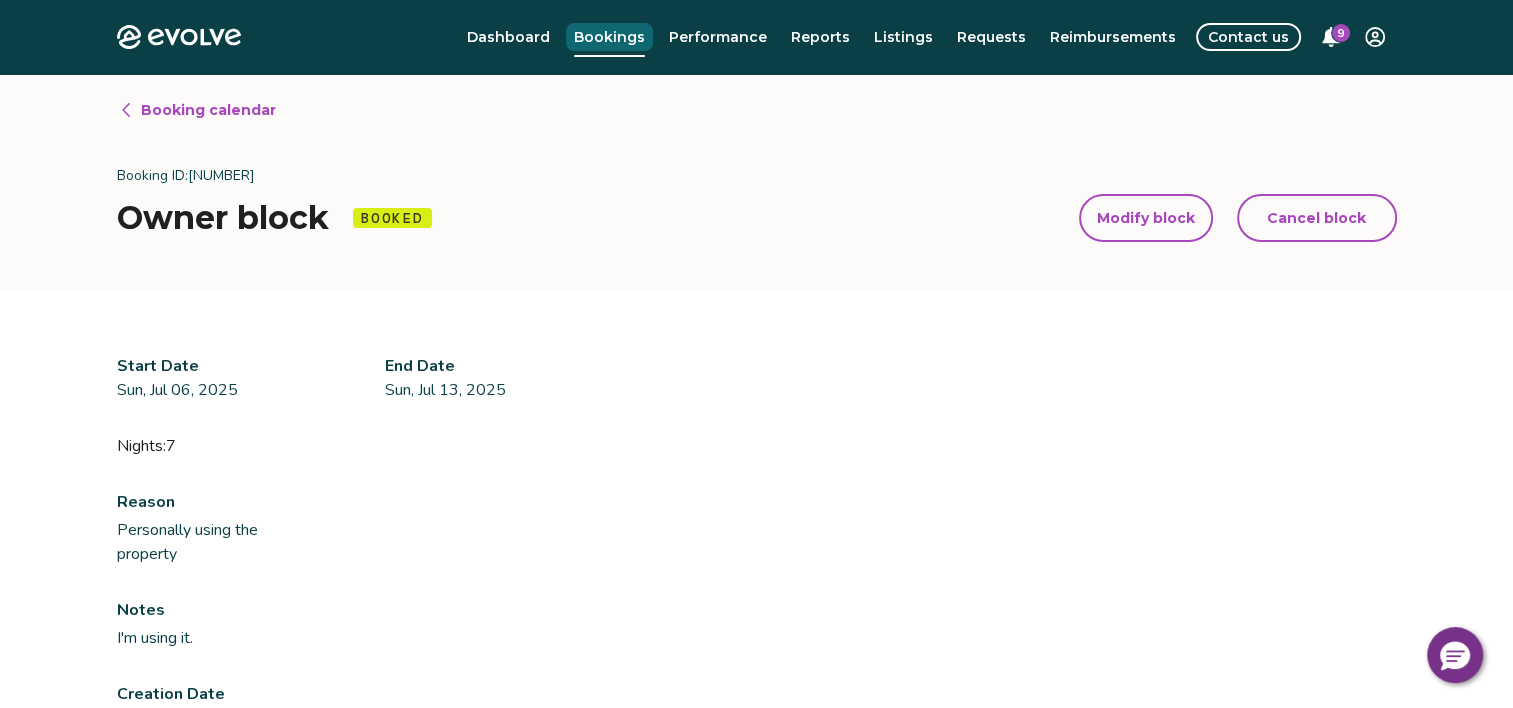 click on "Bookings" at bounding box center [609, 37] 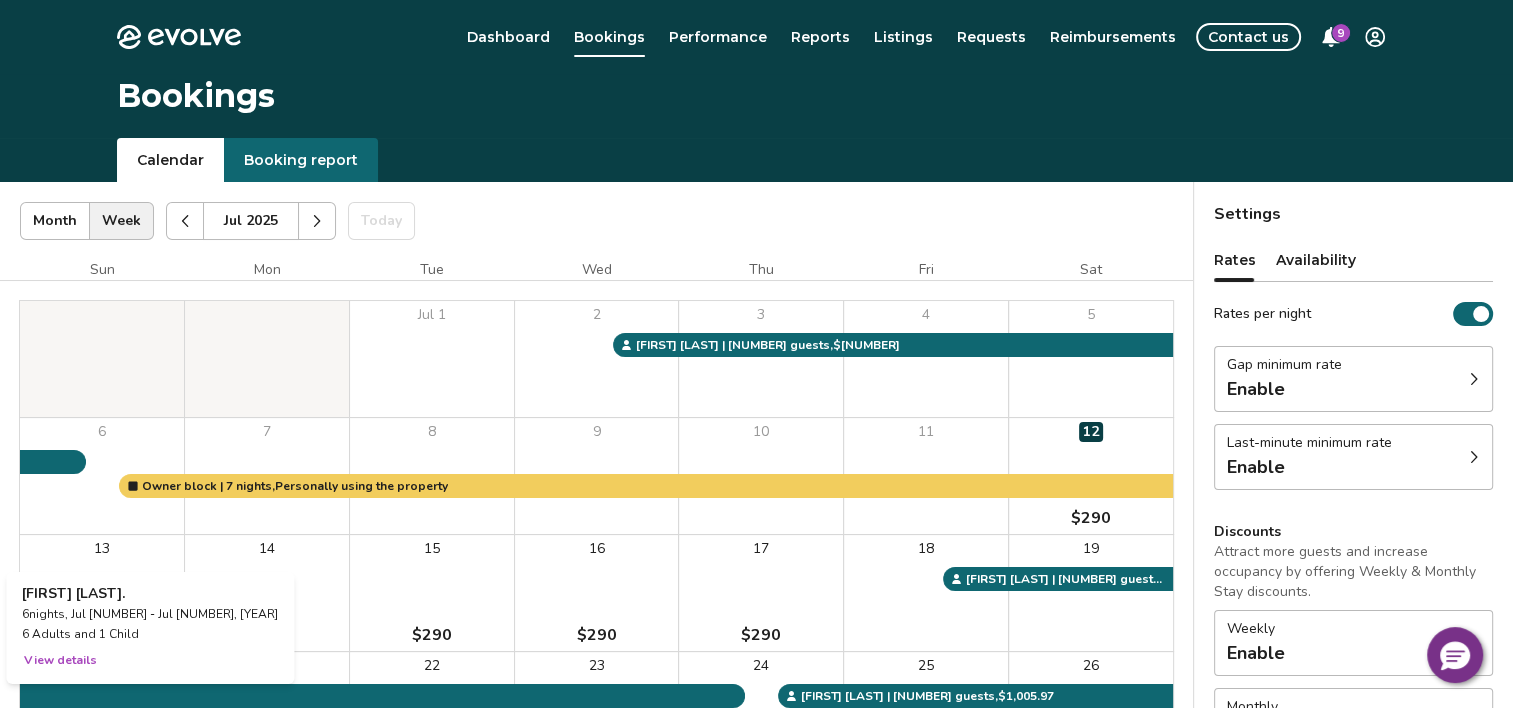 click on "[FIRST] [LAST]. [NUMBER] nights, [DATE] - [DATE], [YEAR] [NUMBER] Adults and [NUMBER] Child View details" at bounding box center (150, 630) 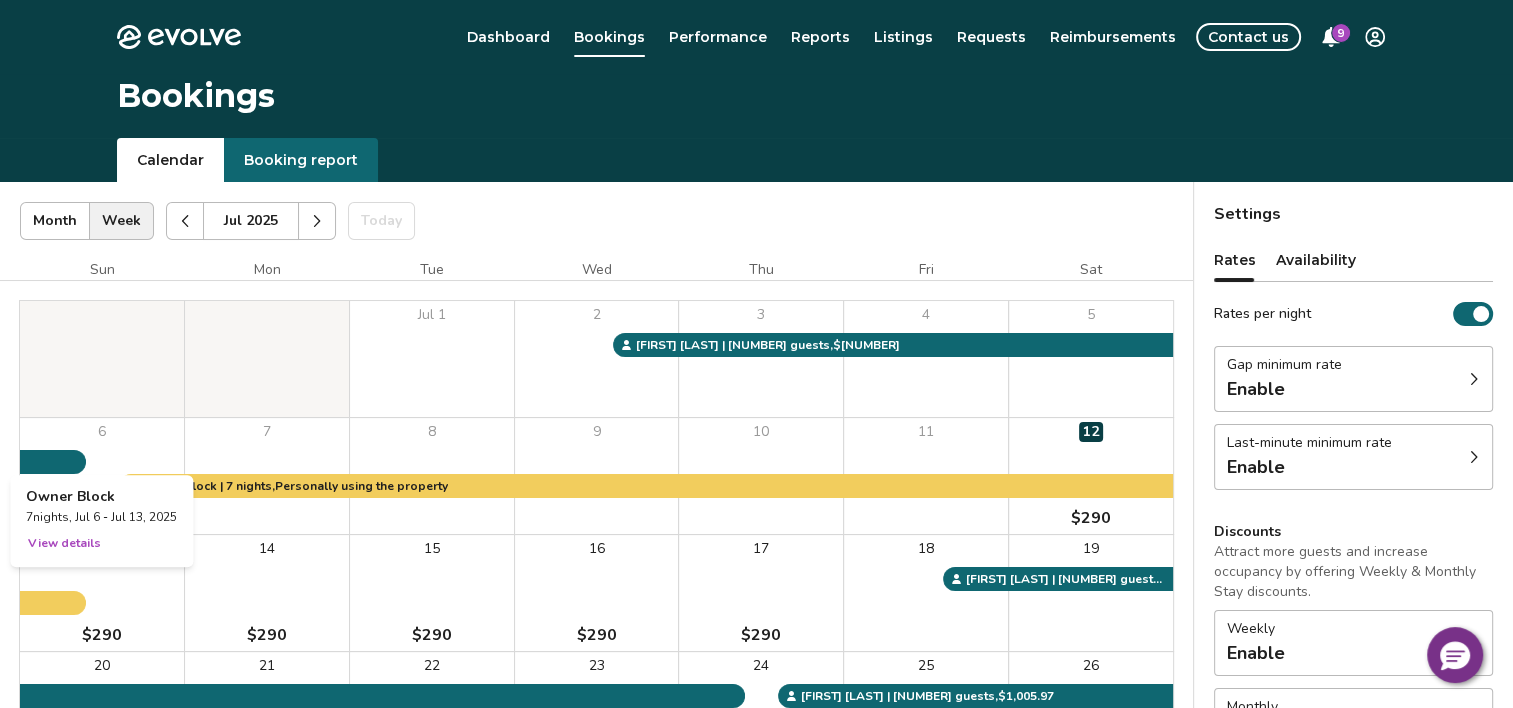 click on "[NUMBER] $[NUMBER]" at bounding box center [102, 593] 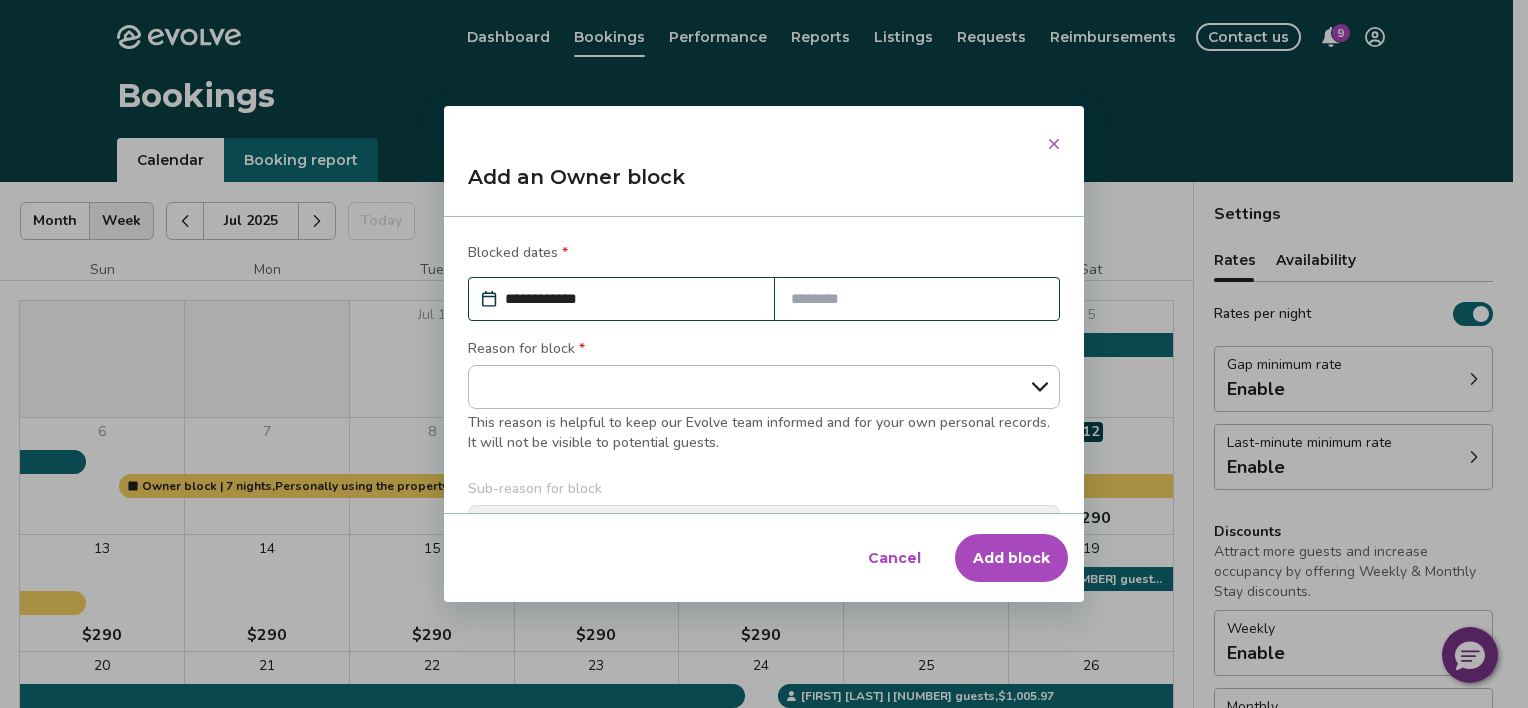 click at bounding box center [917, 299] 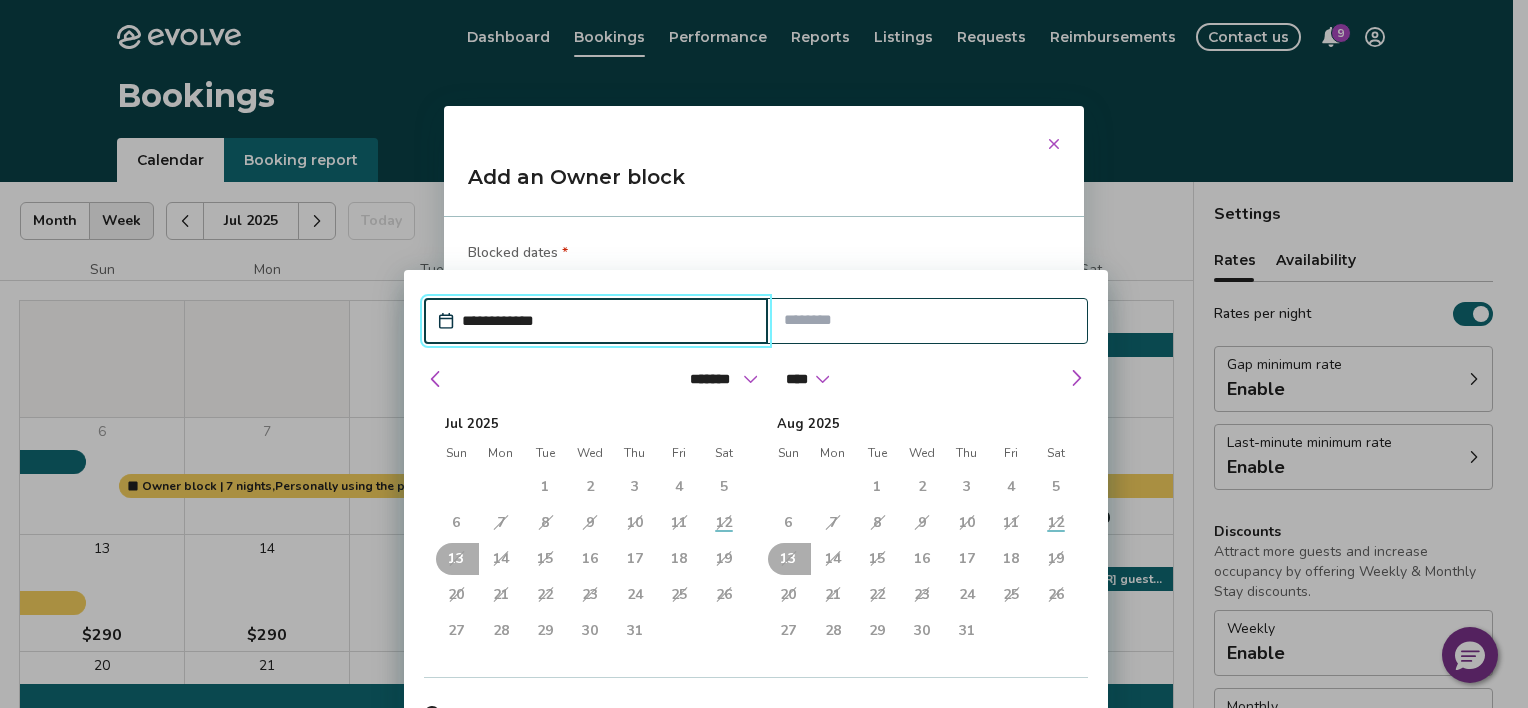 click on "17" at bounding box center (634, 559) 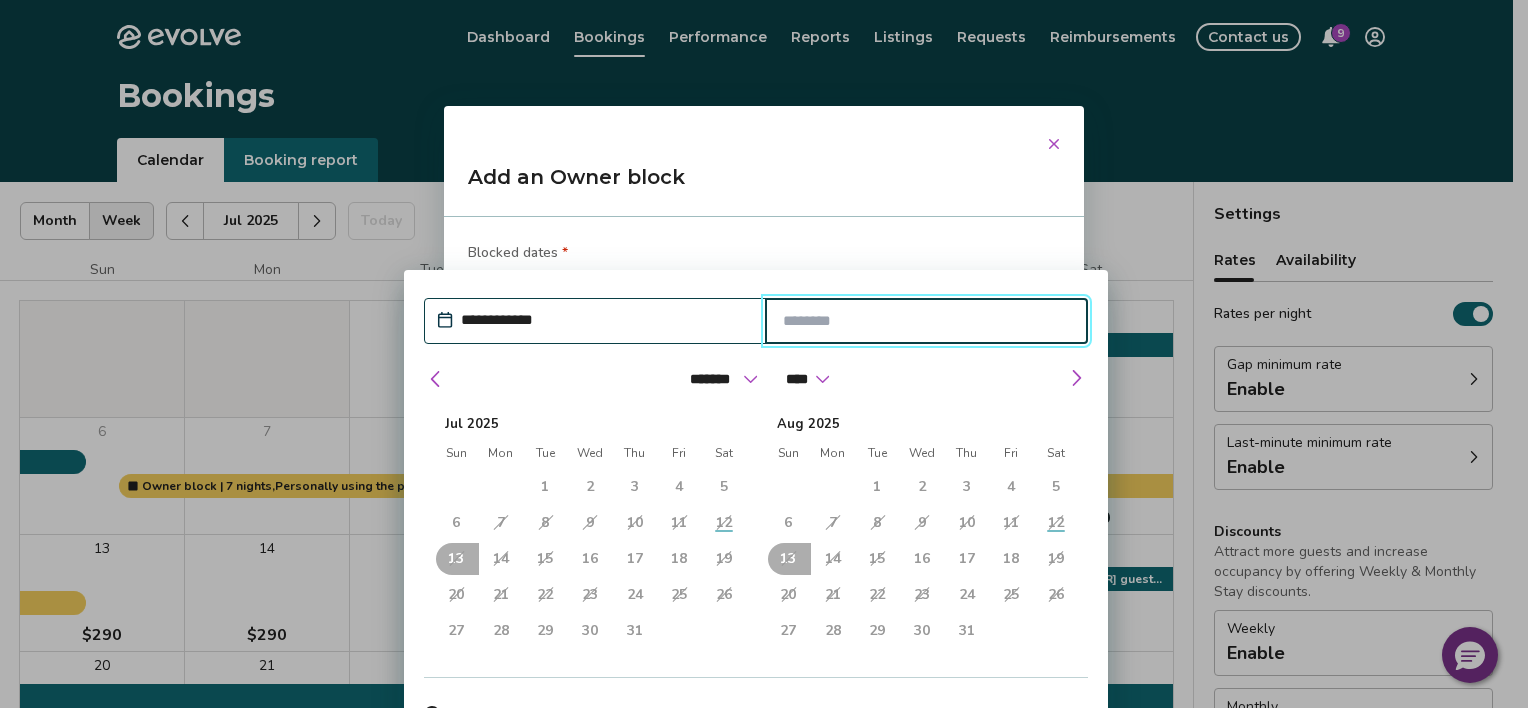 click at bounding box center (927, 321) 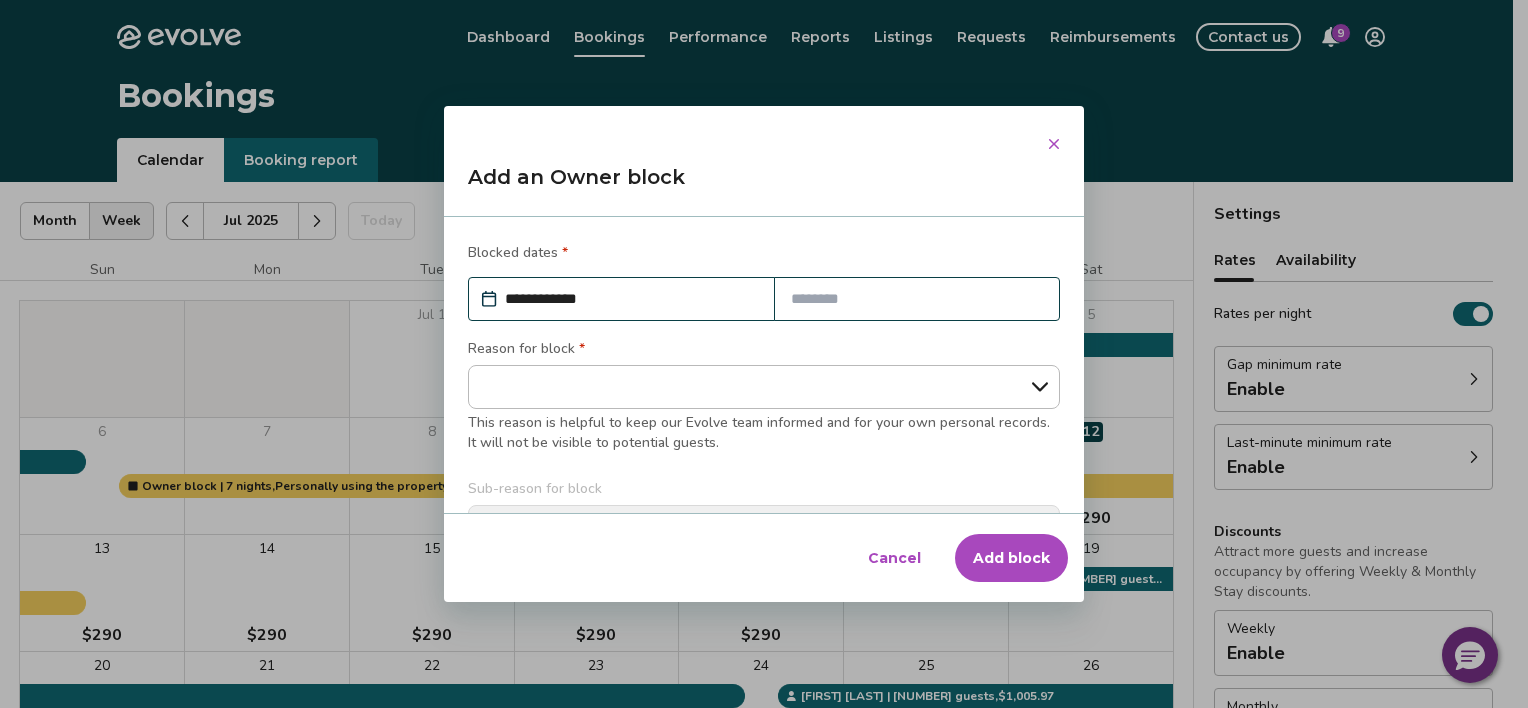click at bounding box center (1054, 144) 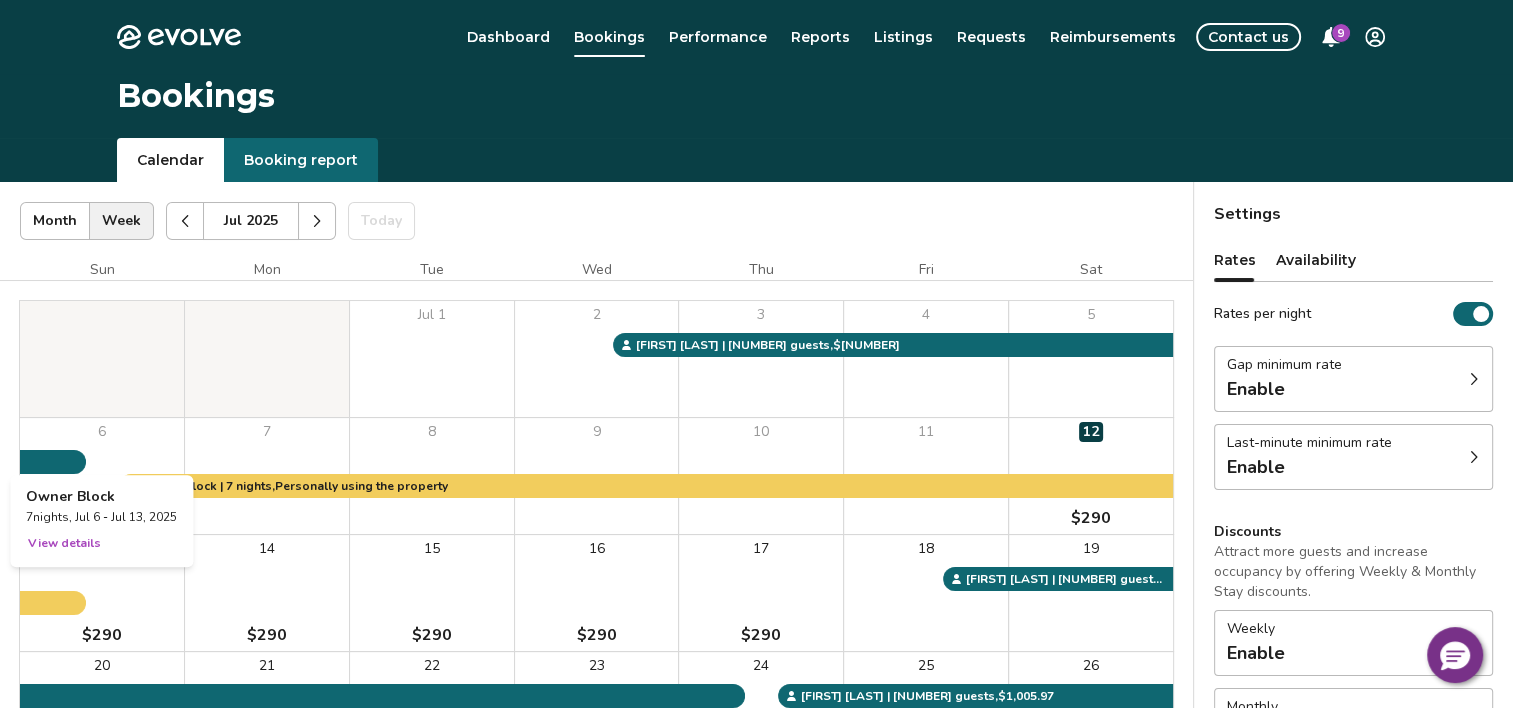 click on "[NUMBER] $[NUMBER]" at bounding box center [102, 593] 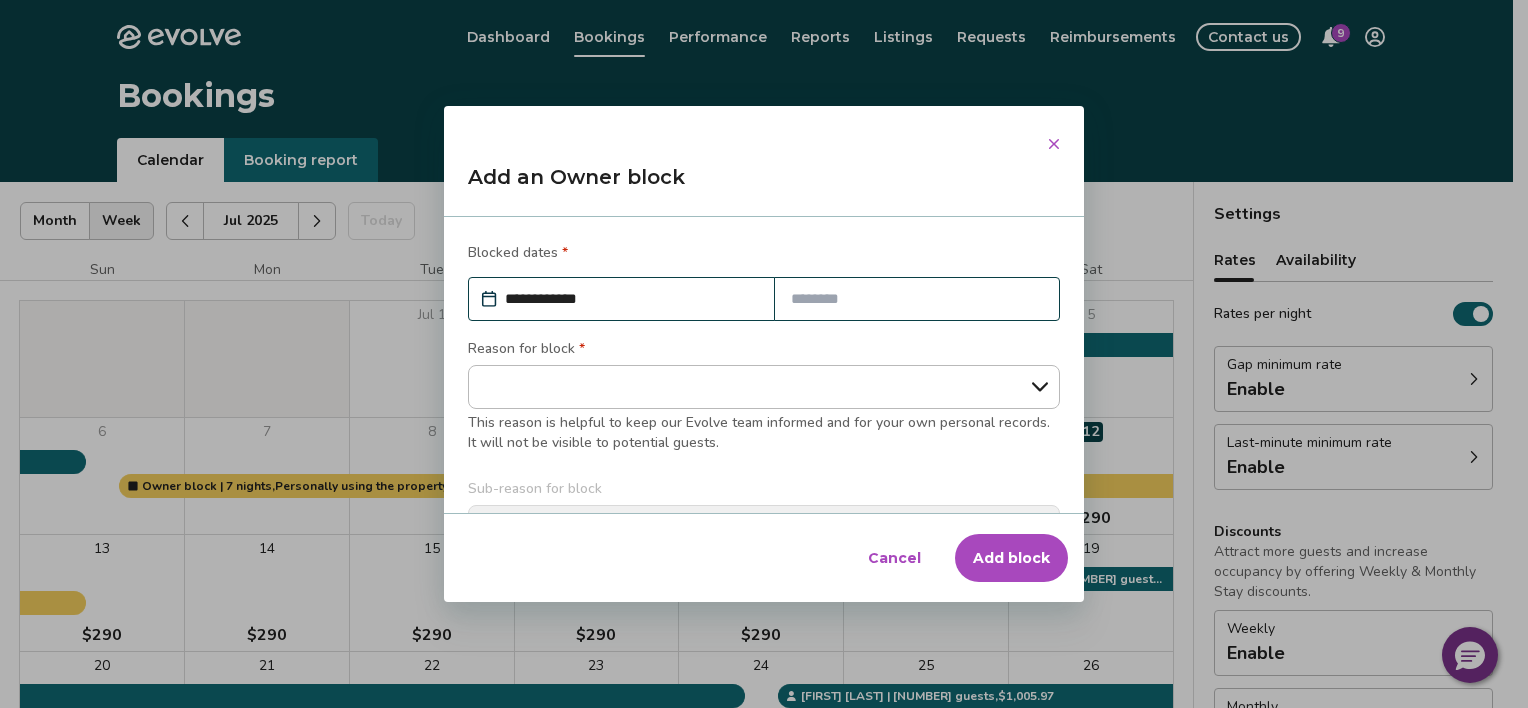 click at bounding box center [917, 299] 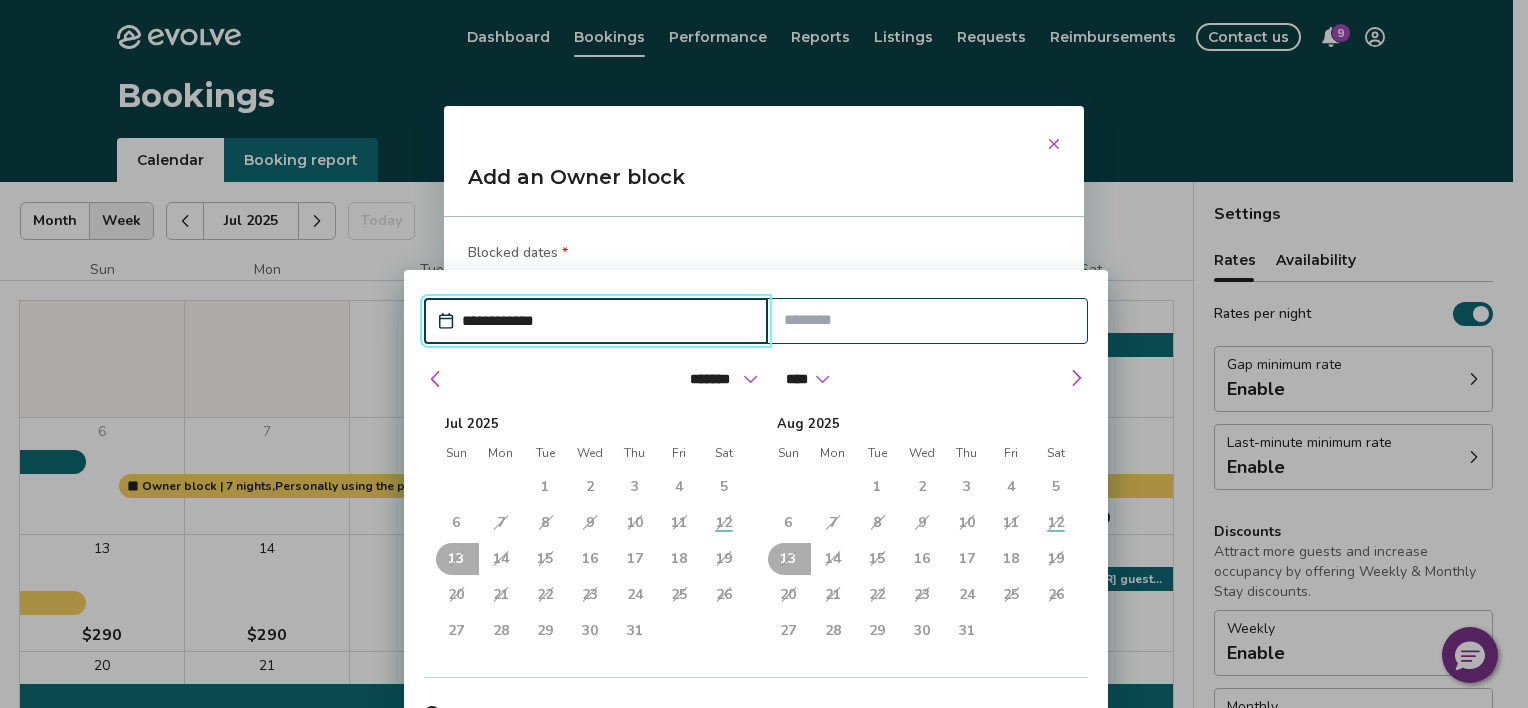 click on "17" at bounding box center (635, 559) 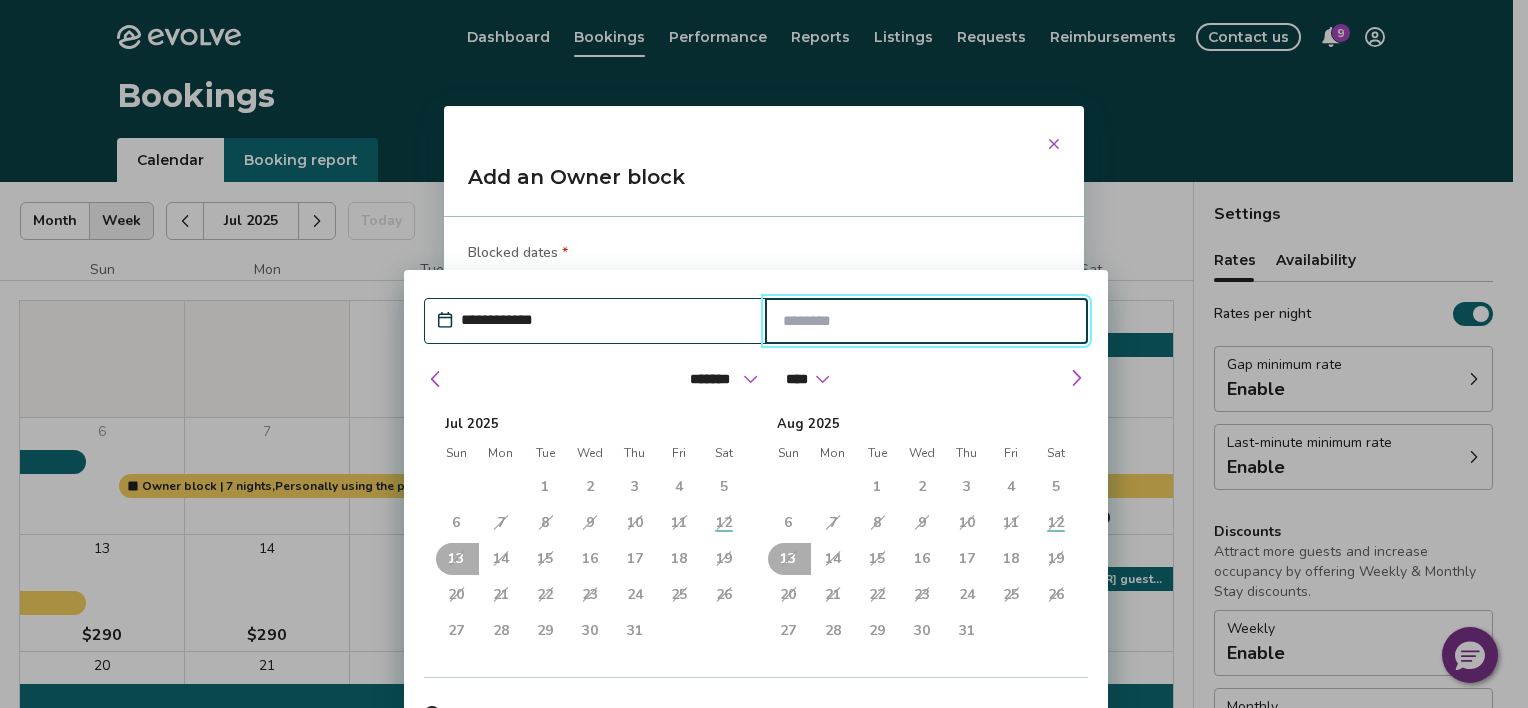 click on "17" at bounding box center (635, 559) 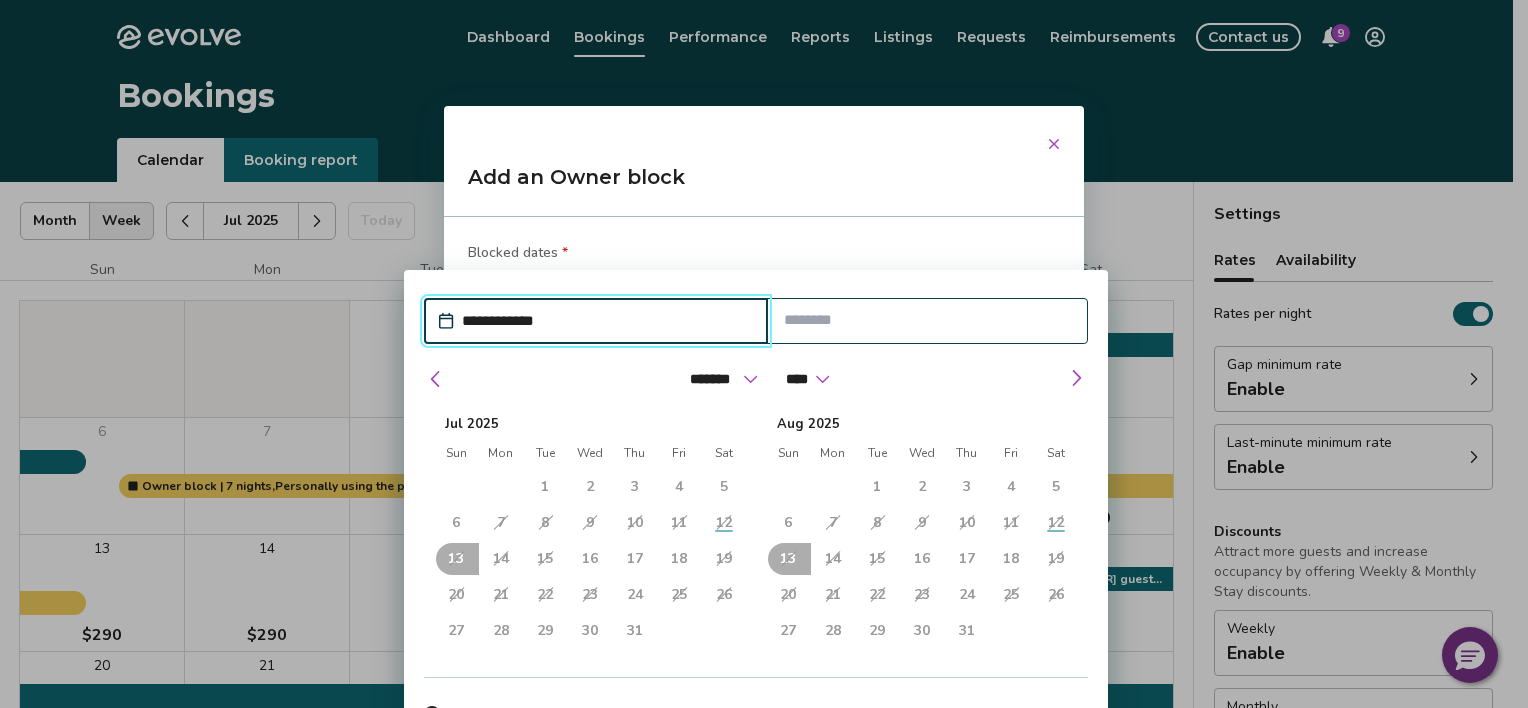click on "**********" at bounding box center [606, 321] 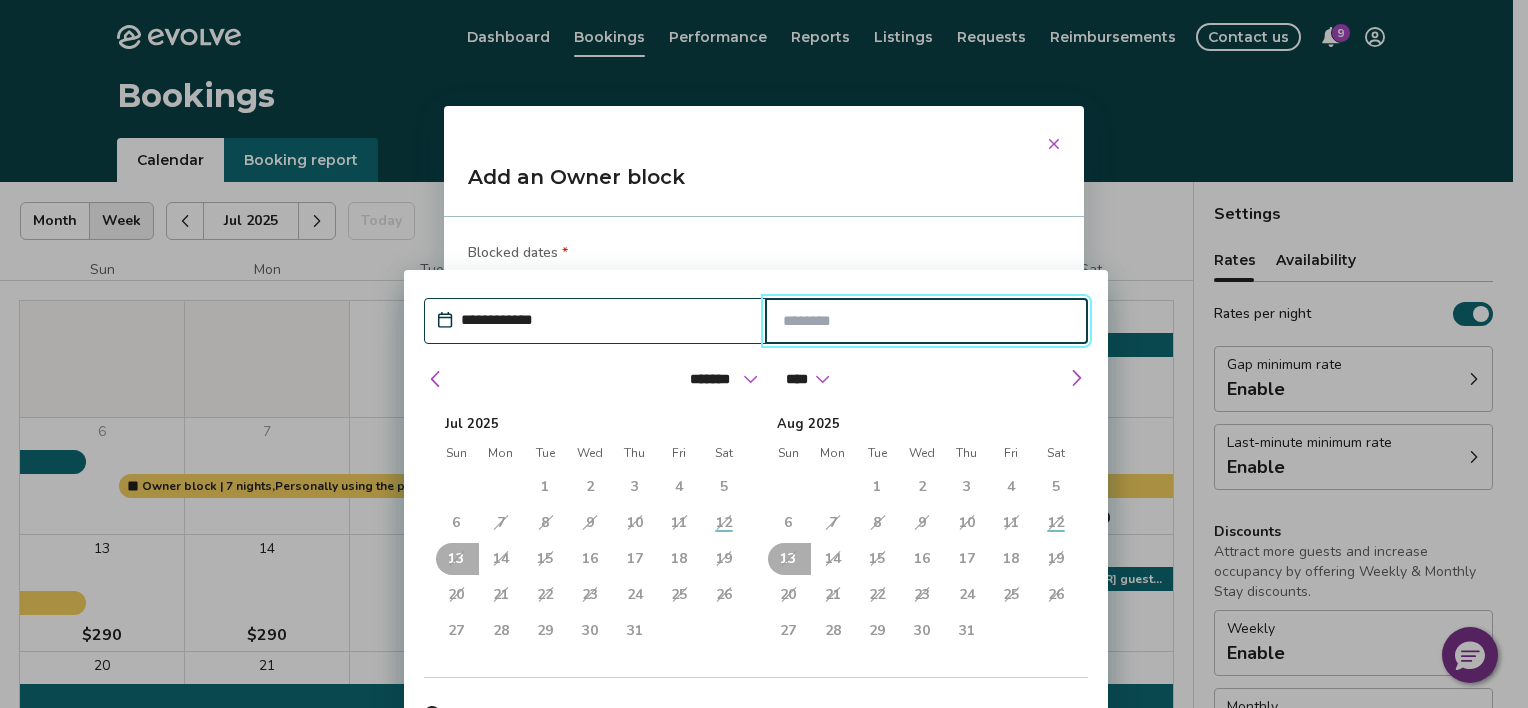 click at bounding box center [927, 321] 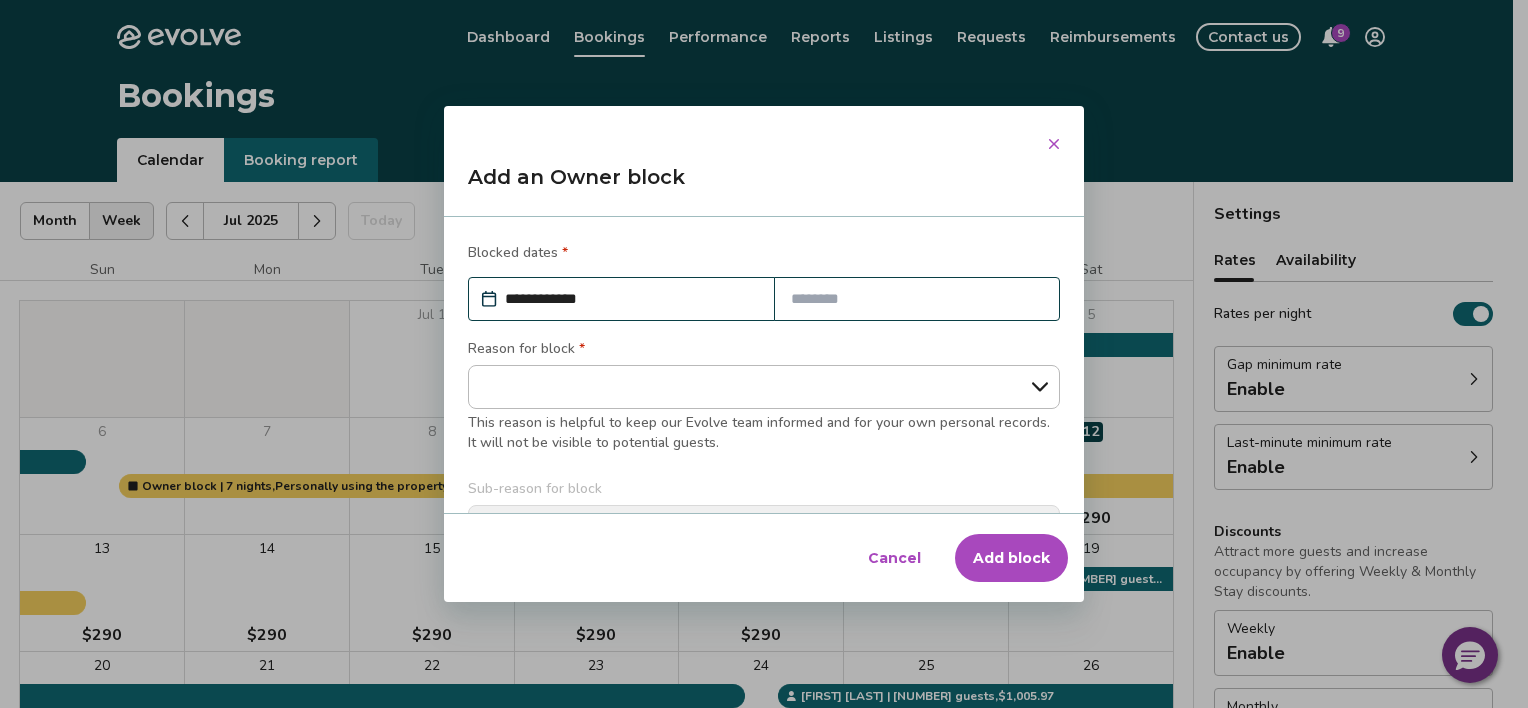 click at bounding box center (1054, 144) 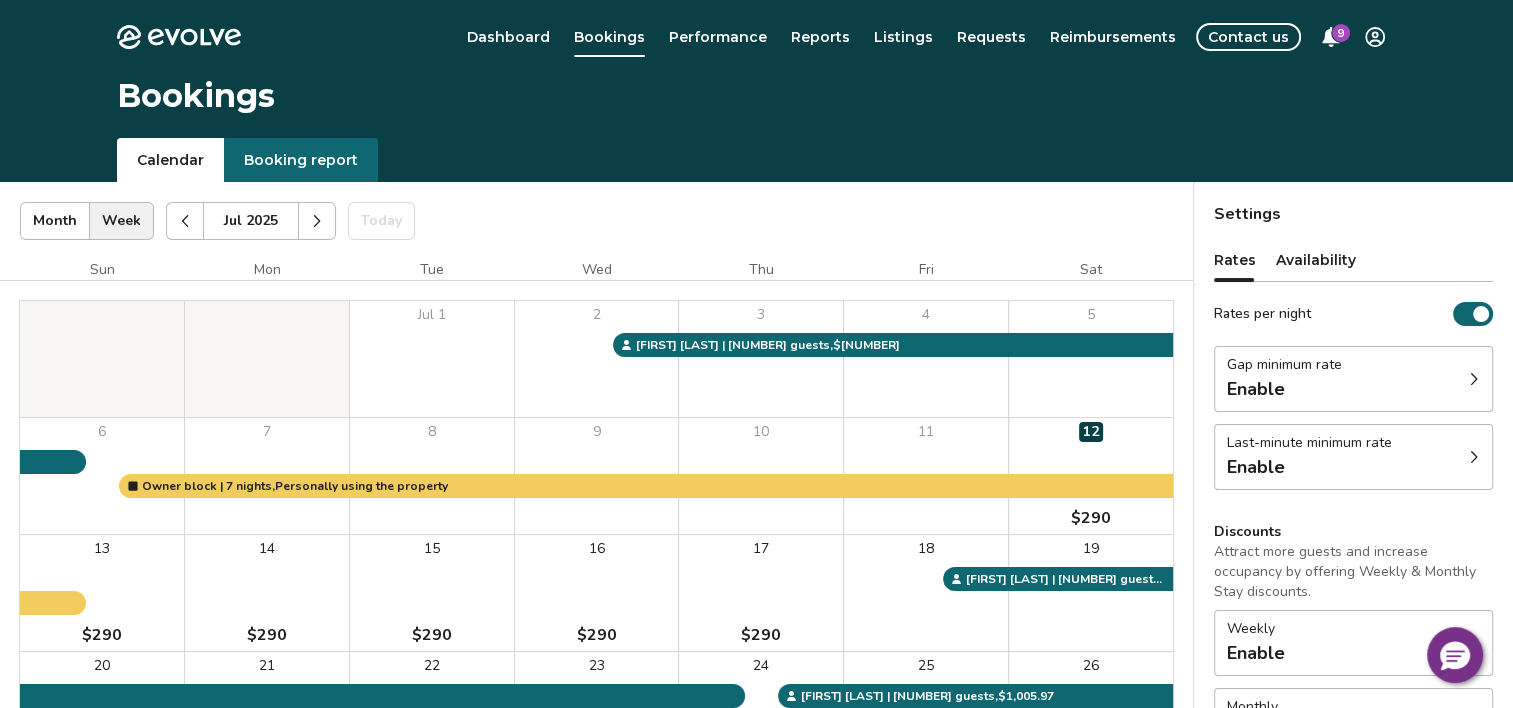 click on "[NUMBER] $[NUMBER]" at bounding box center (267, 593) 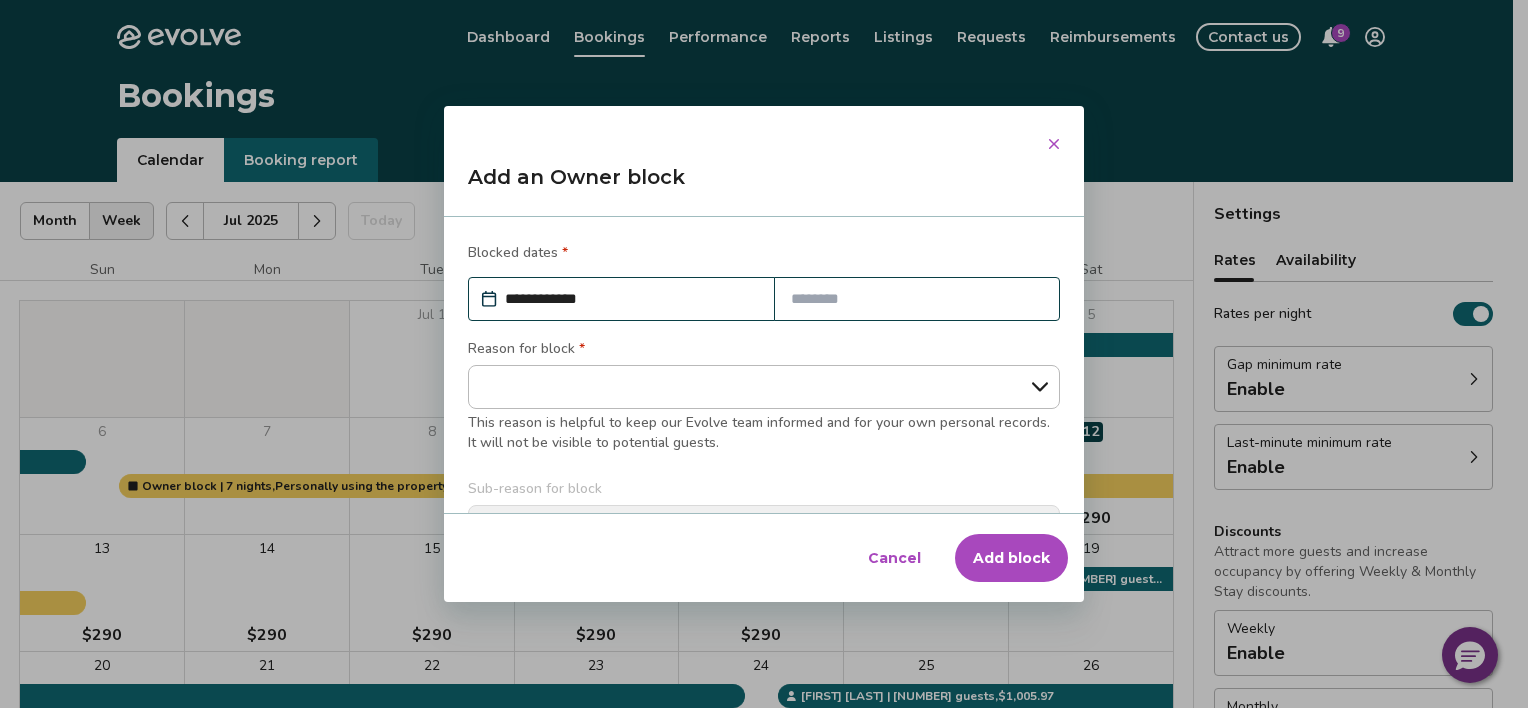 click at bounding box center [917, 299] 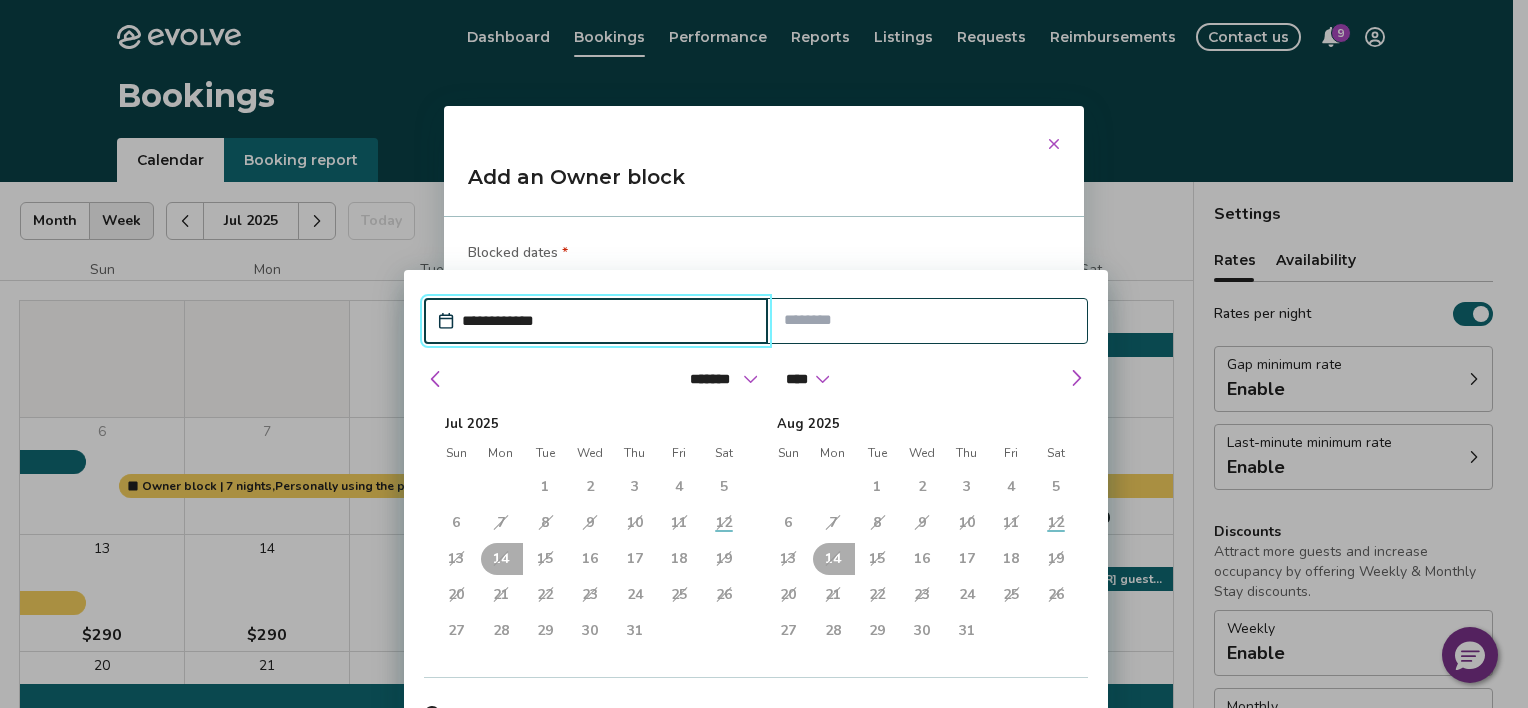 click on "17" at bounding box center (635, 559) 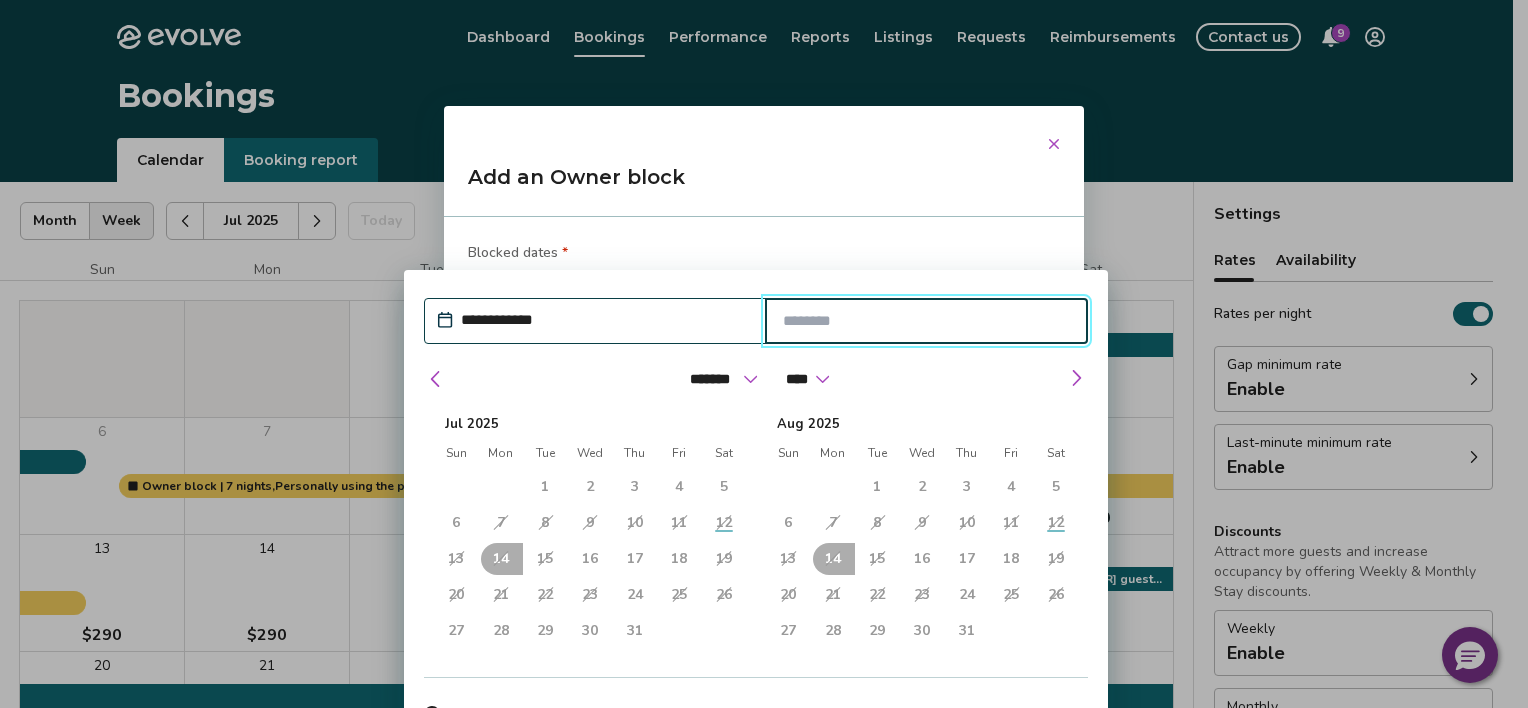 click at bounding box center [927, 321] 